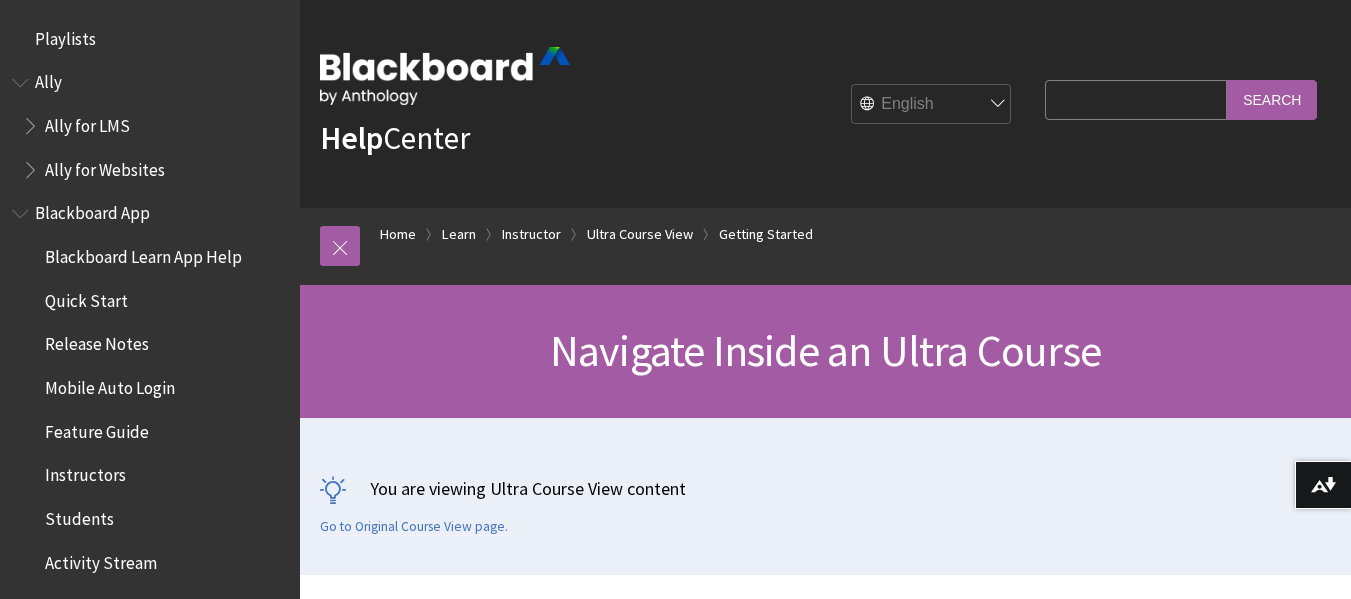 scroll, scrollTop: 1046, scrollLeft: 0, axis: vertical 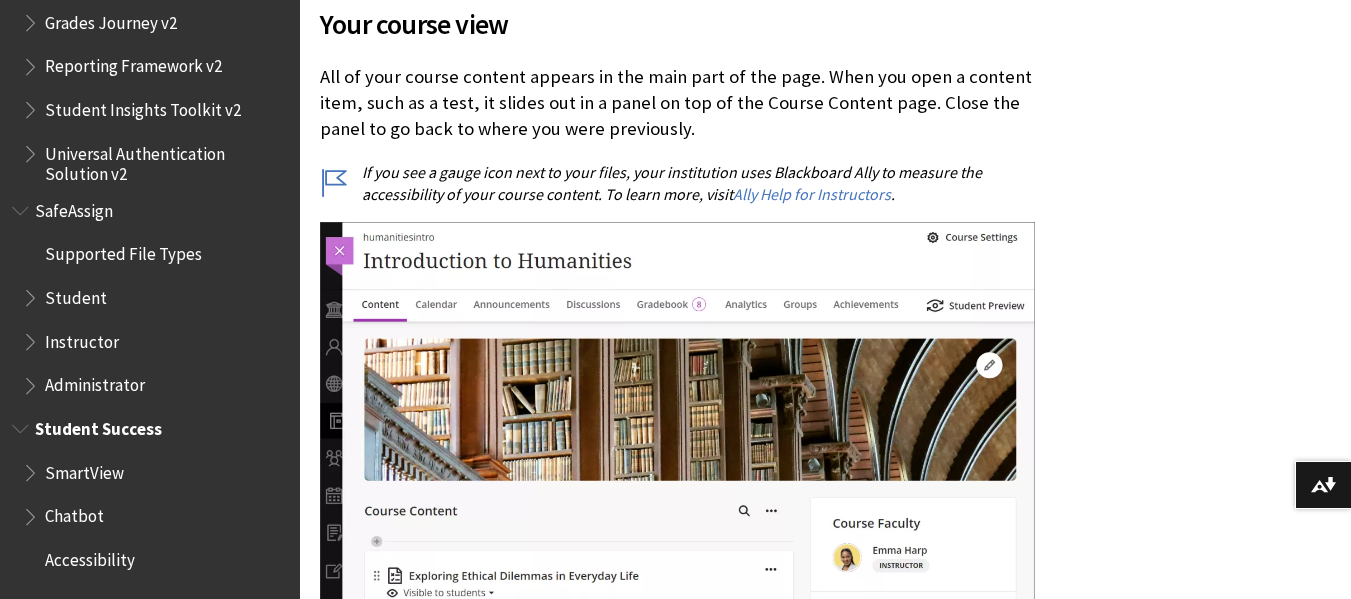 click on "Chatbot" at bounding box center (74, 513) 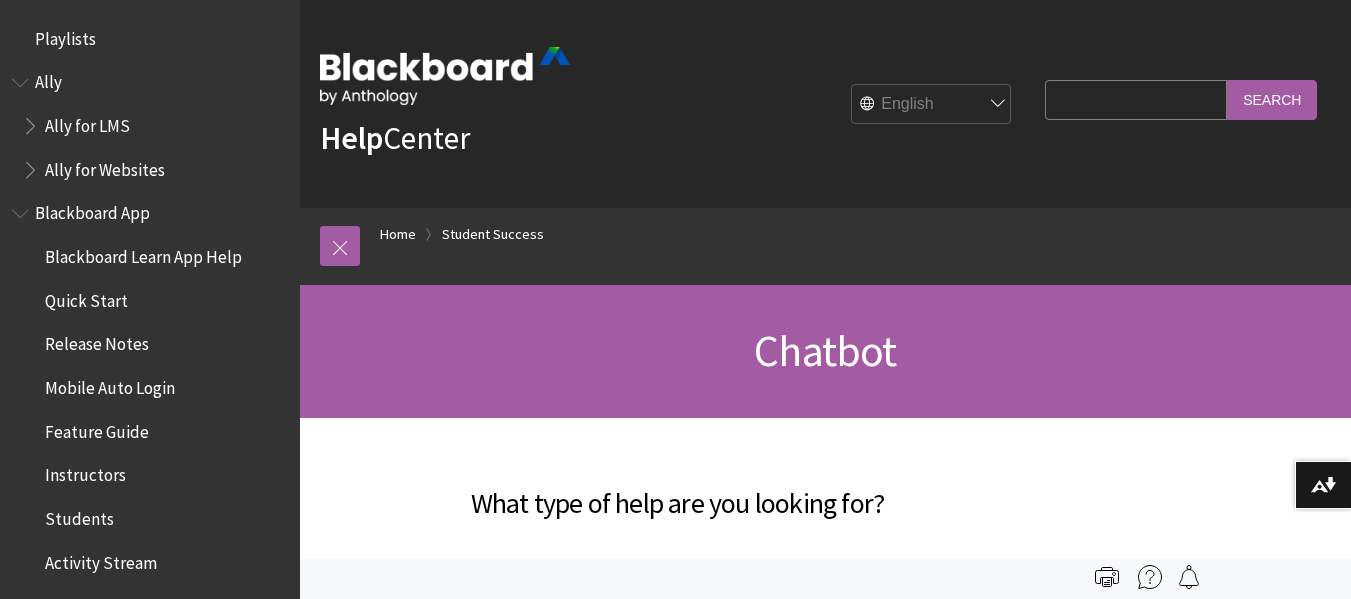 scroll, scrollTop: 0, scrollLeft: 0, axis: both 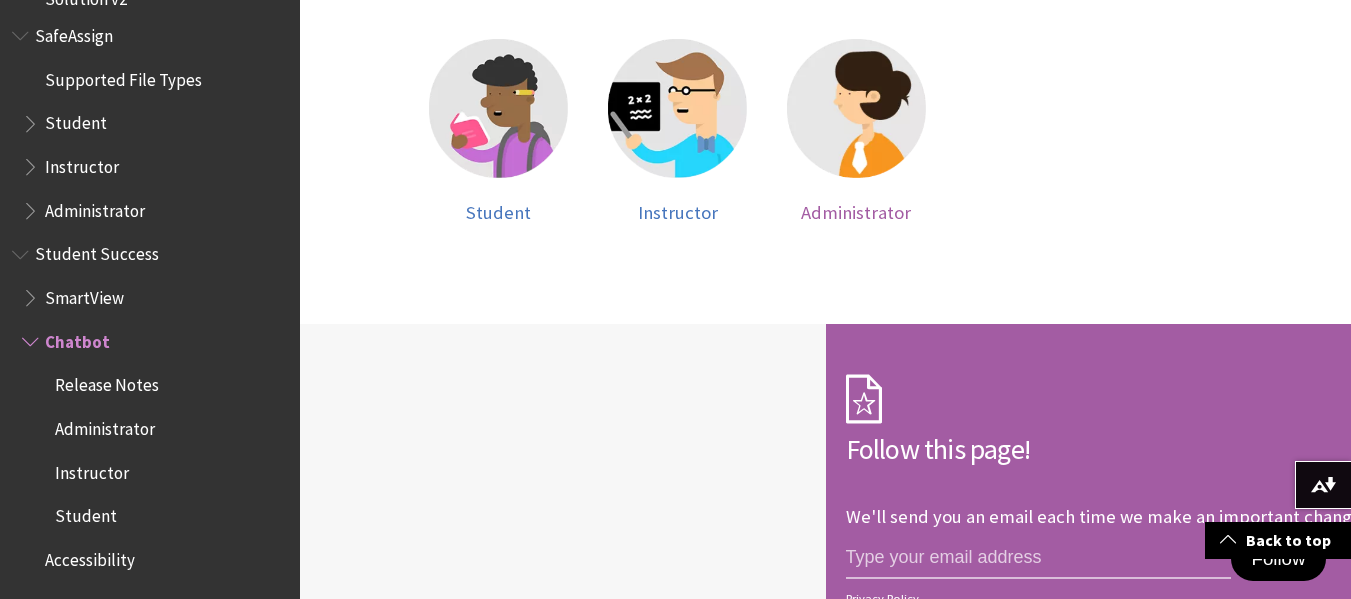click at bounding box center (856, 108) 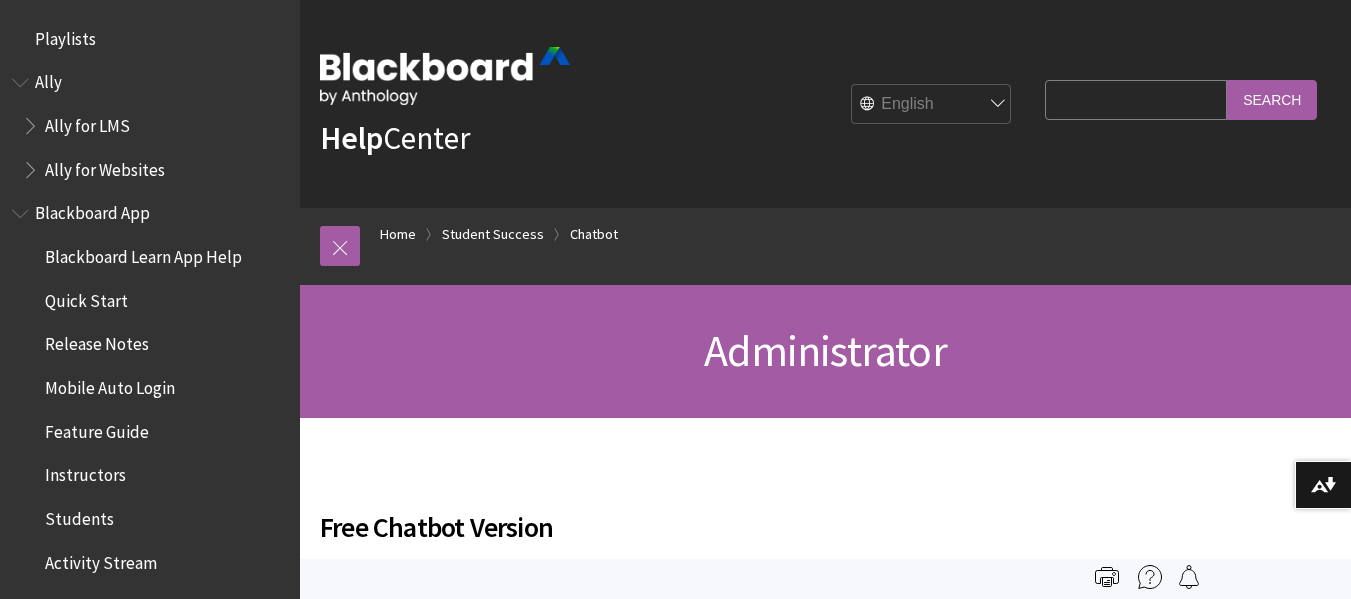 scroll, scrollTop: 0, scrollLeft: 0, axis: both 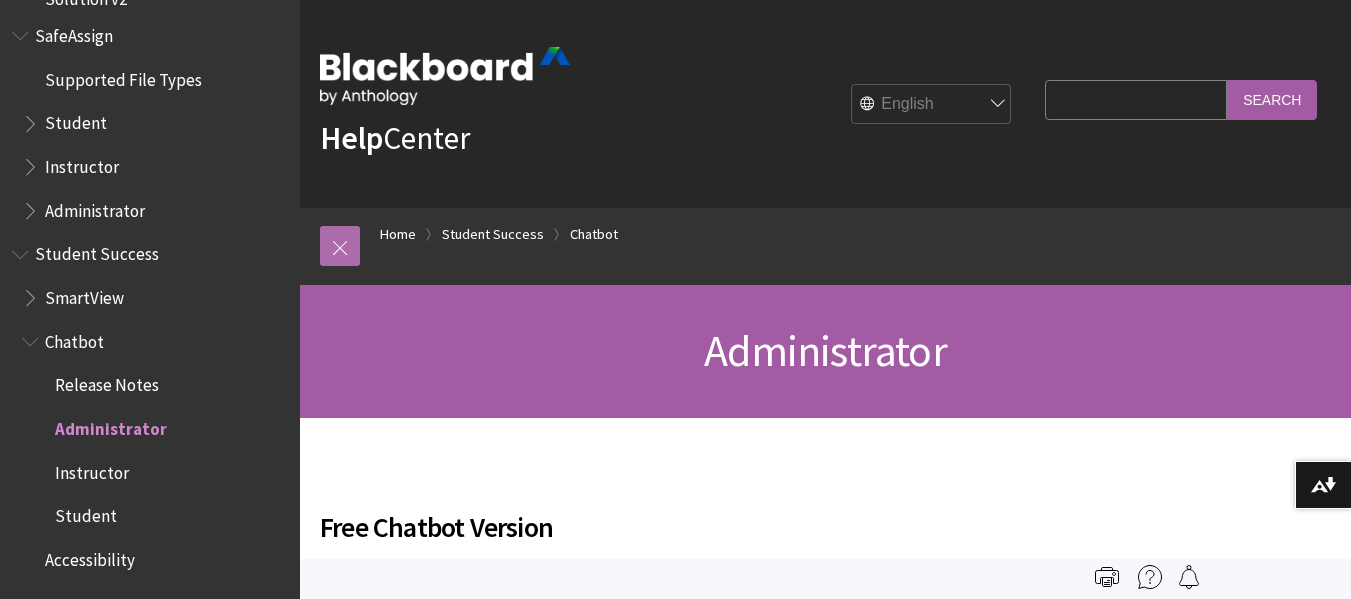 click at bounding box center (340, 246) 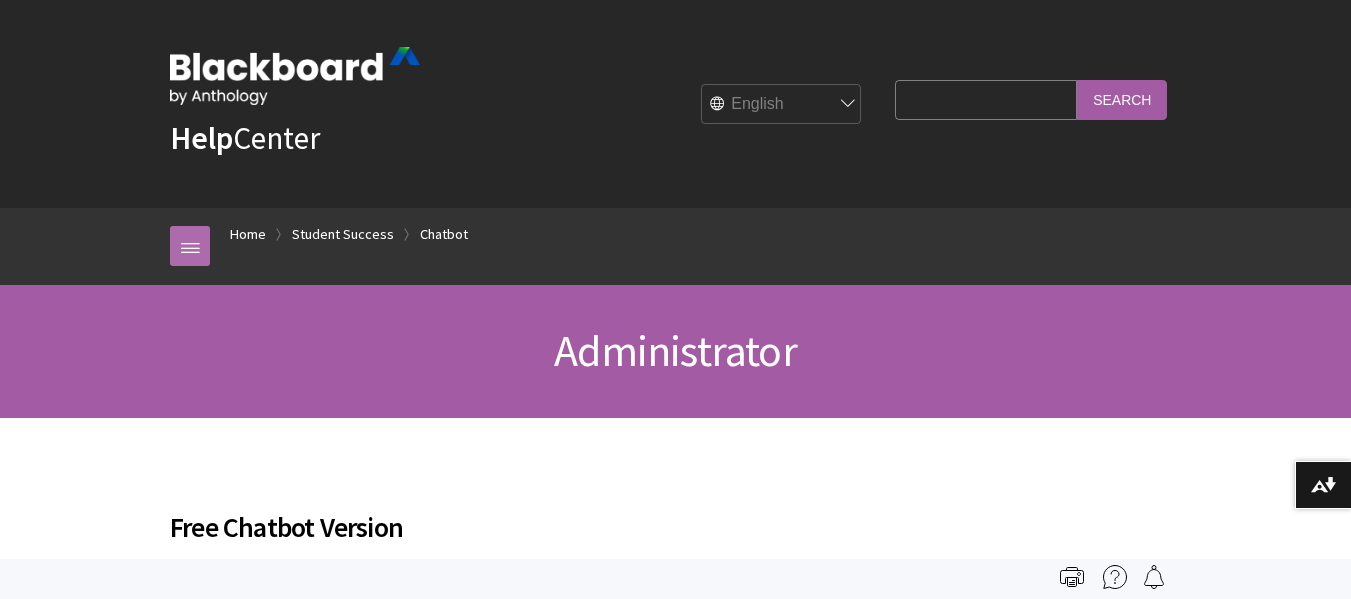 click at bounding box center [190, 246] 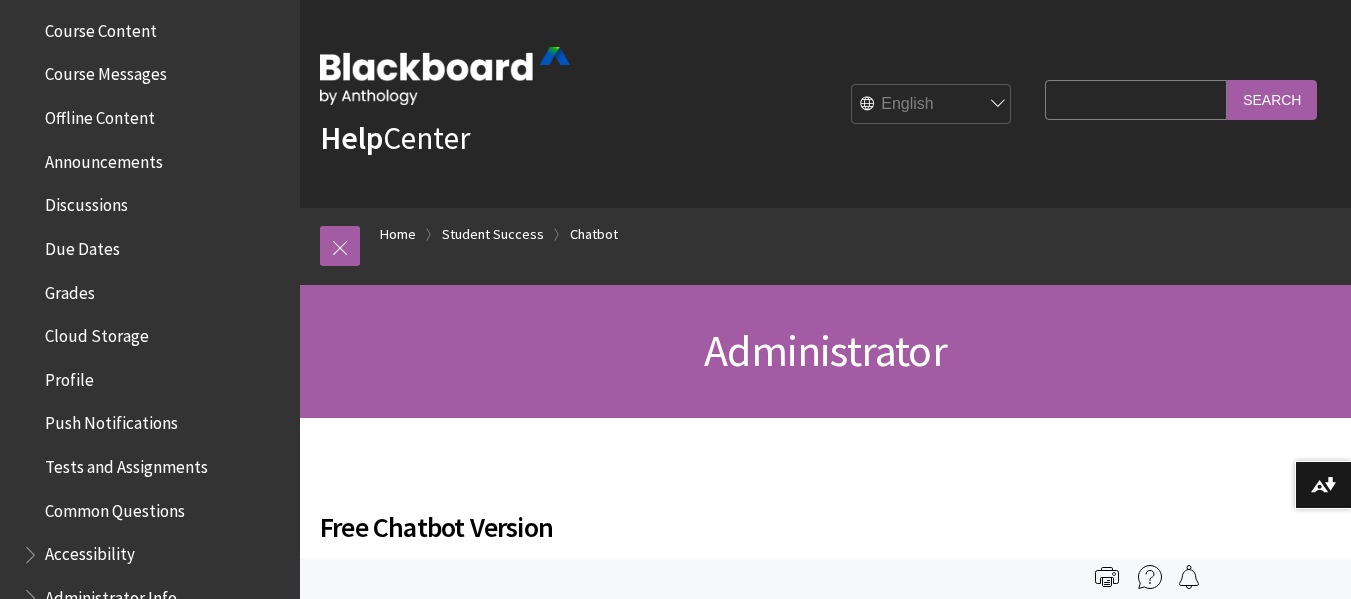 scroll, scrollTop: 697, scrollLeft: 0, axis: vertical 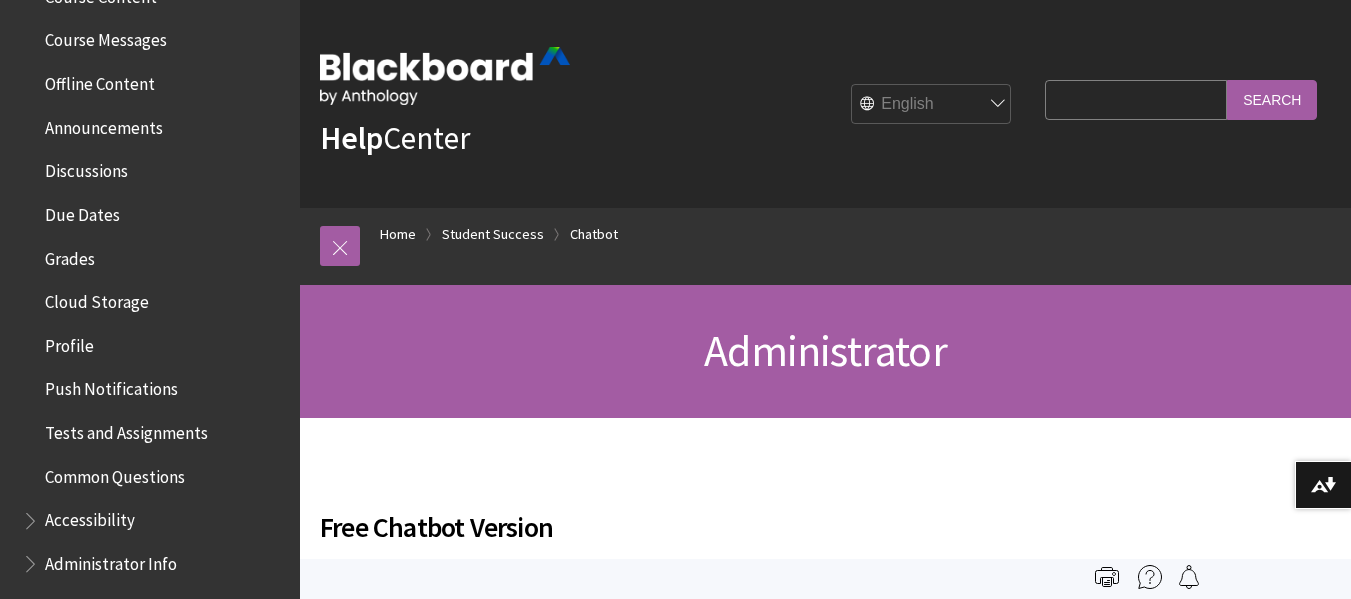 click on "Tests and Assignments" at bounding box center (126, 429) 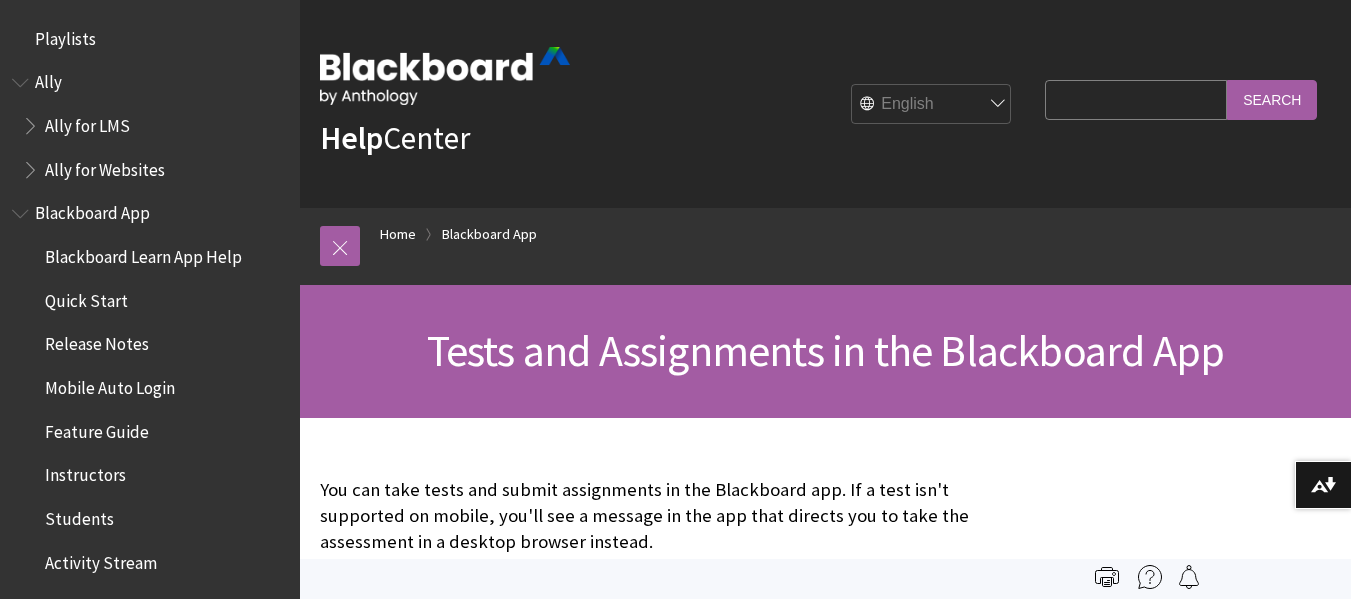 scroll, scrollTop: 0, scrollLeft: 0, axis: both 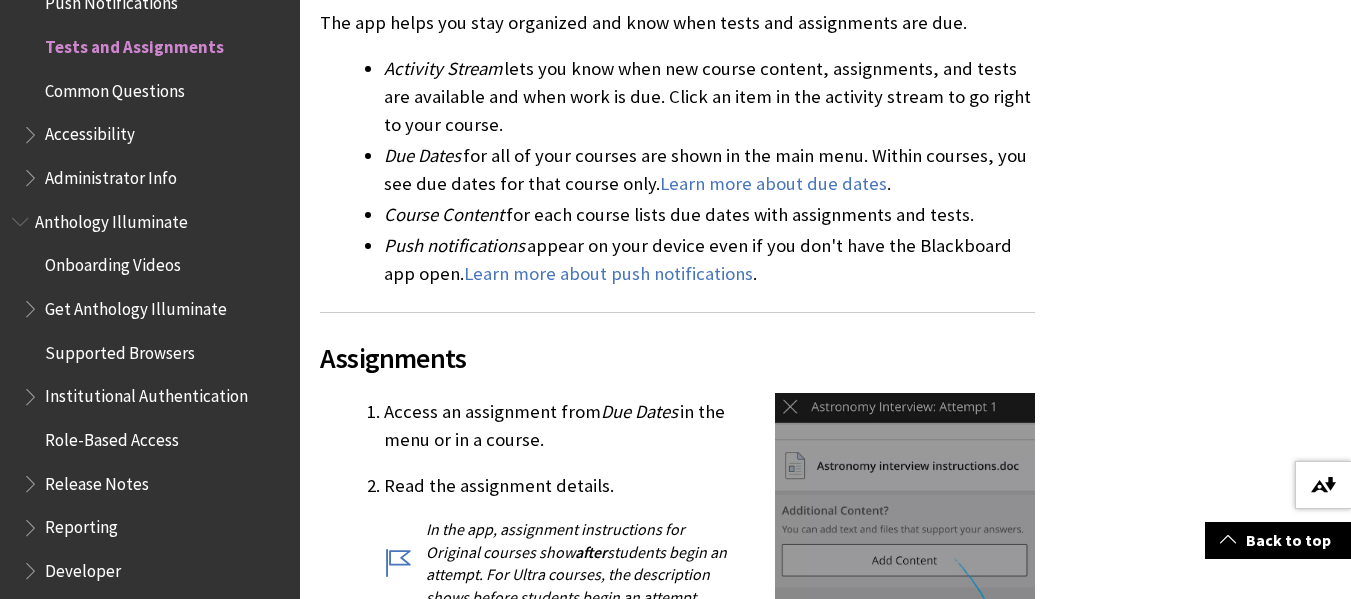 click on "Download alternative formats ..." at bounding box center [1323, 485] 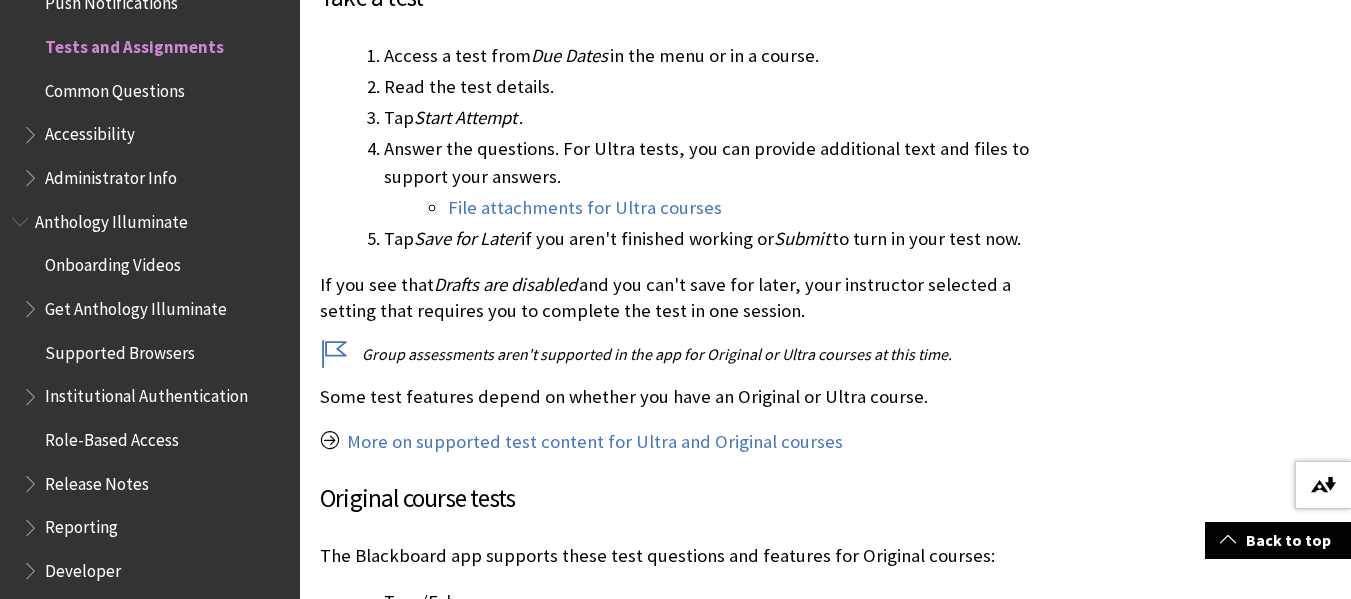 scroll, scrollTop: 2321, scrollLeft: 0, axis: vertical 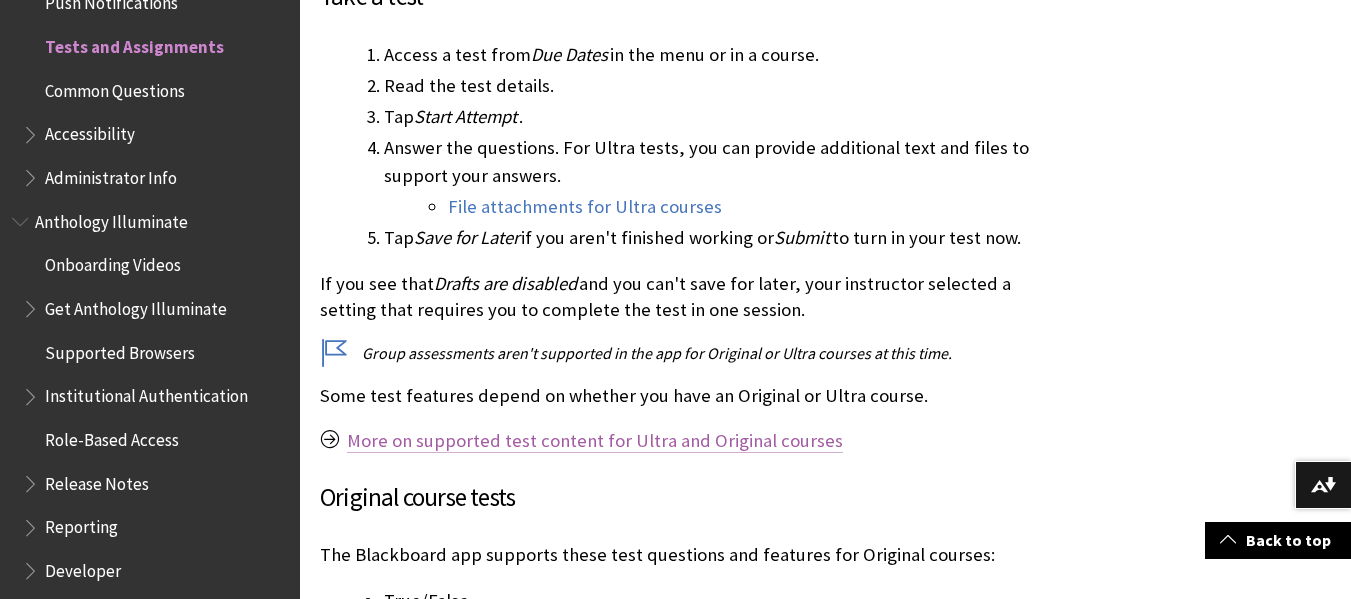 click on "More on supported test content for Ultra and Original courses" at bounding box center [595, 441] 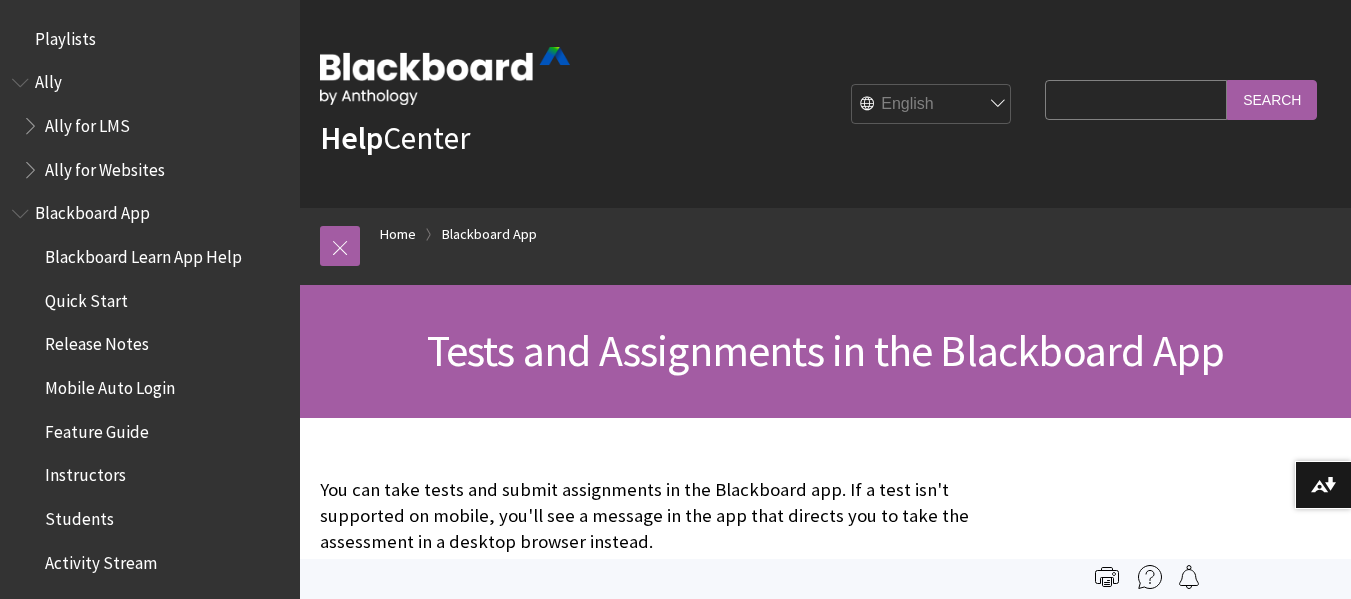 scroll, scrollTop: 0, scrollLeft: 0, axis: both 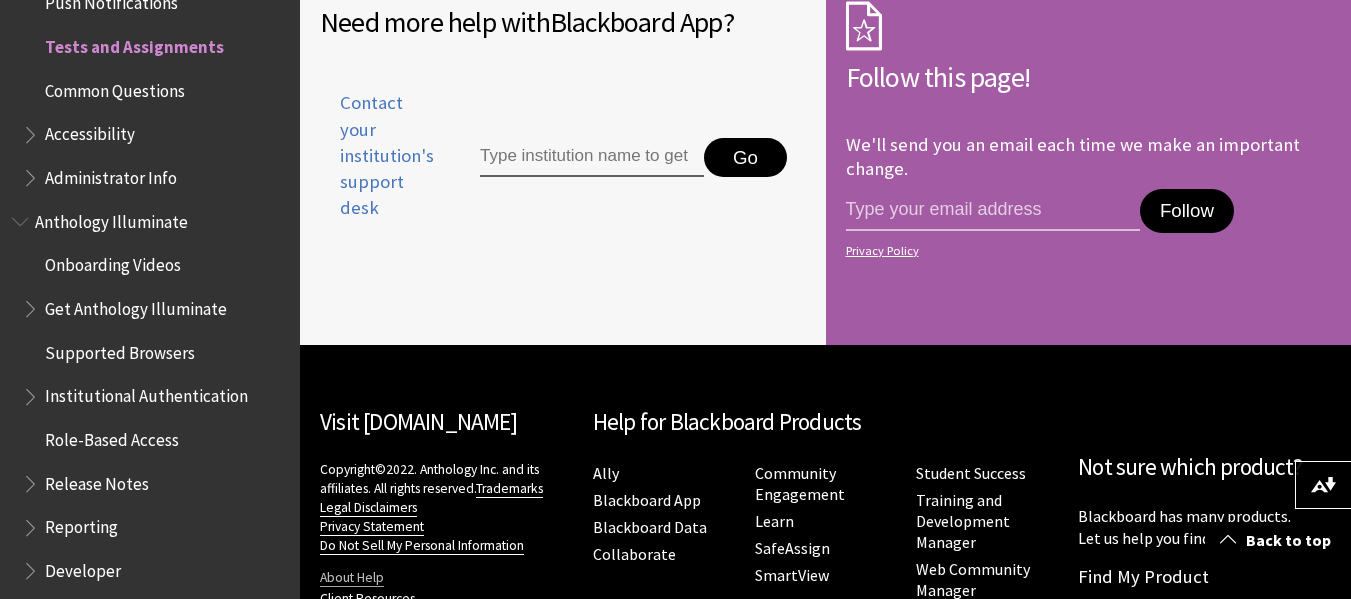 click on "About Help" at bounding box center [352, 578] 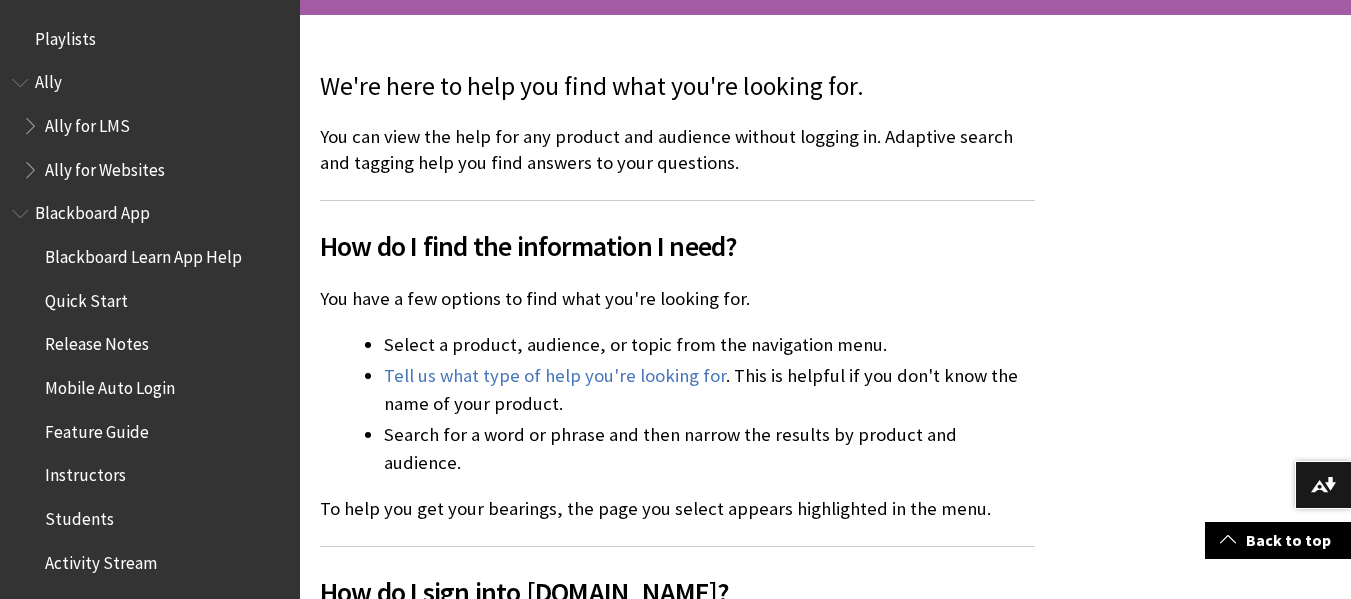 scroll, scrollTop: 406, scrollLeft: 0, axis: vertical 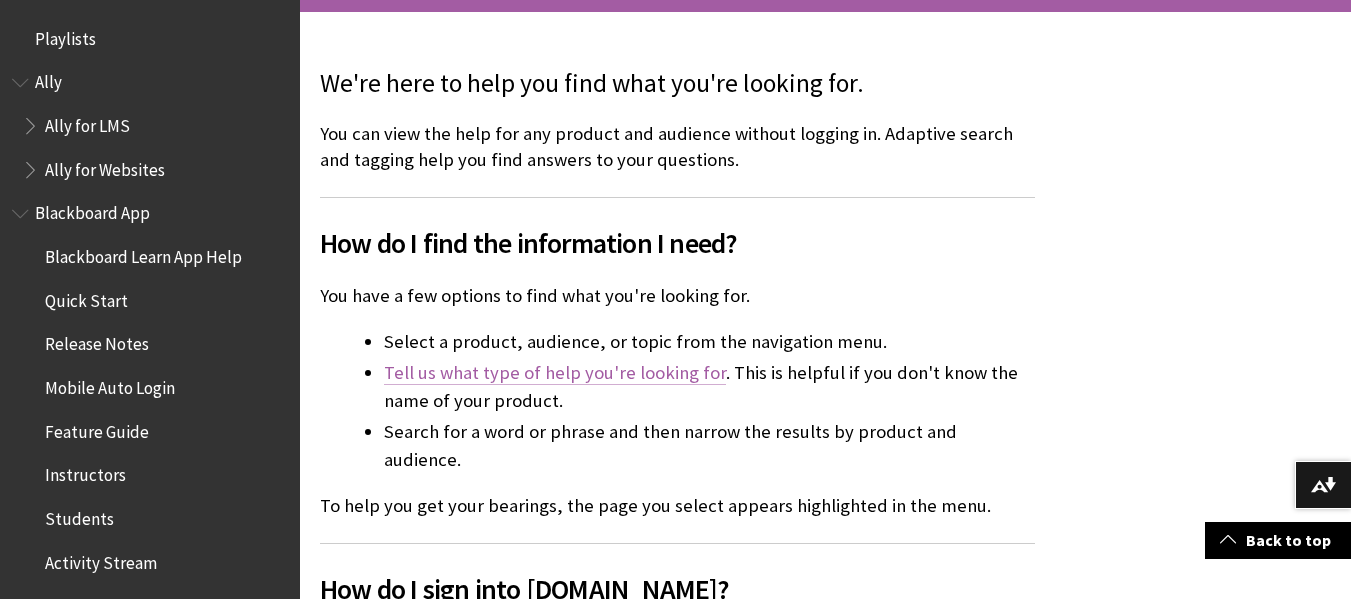 click on "Tell us what type of help you're looking for" at bounding box center [555, 373] 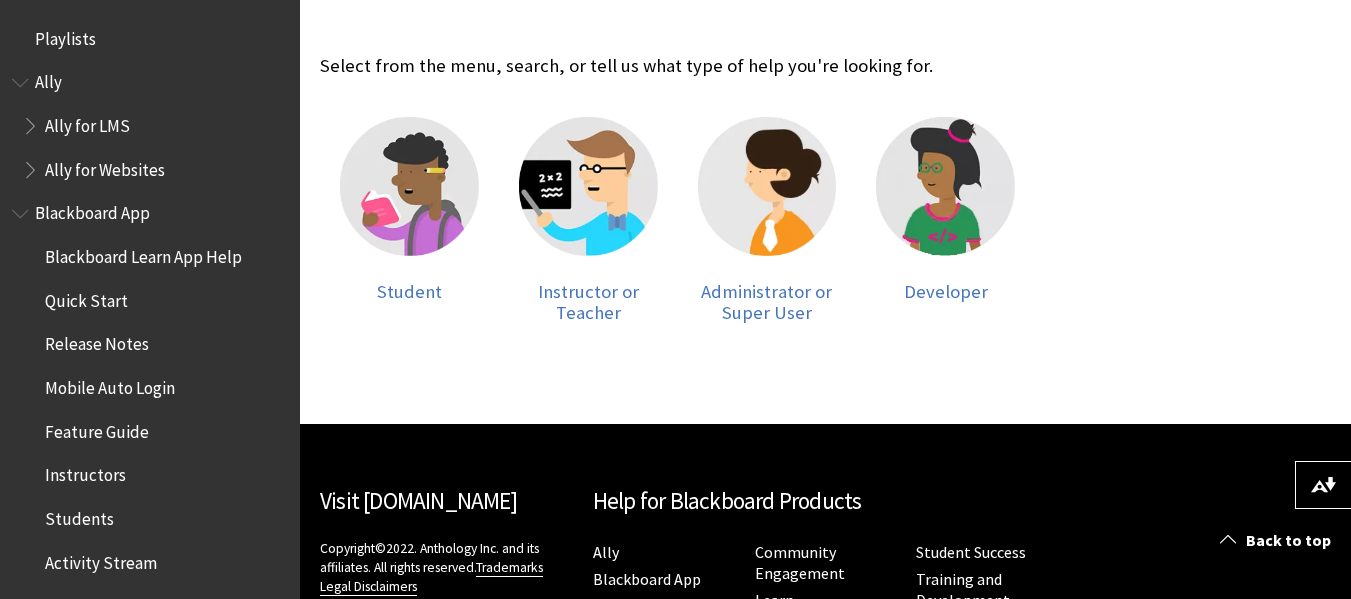 scroll, scrollTop: 426, scrollLeft: 0, axis: vertical 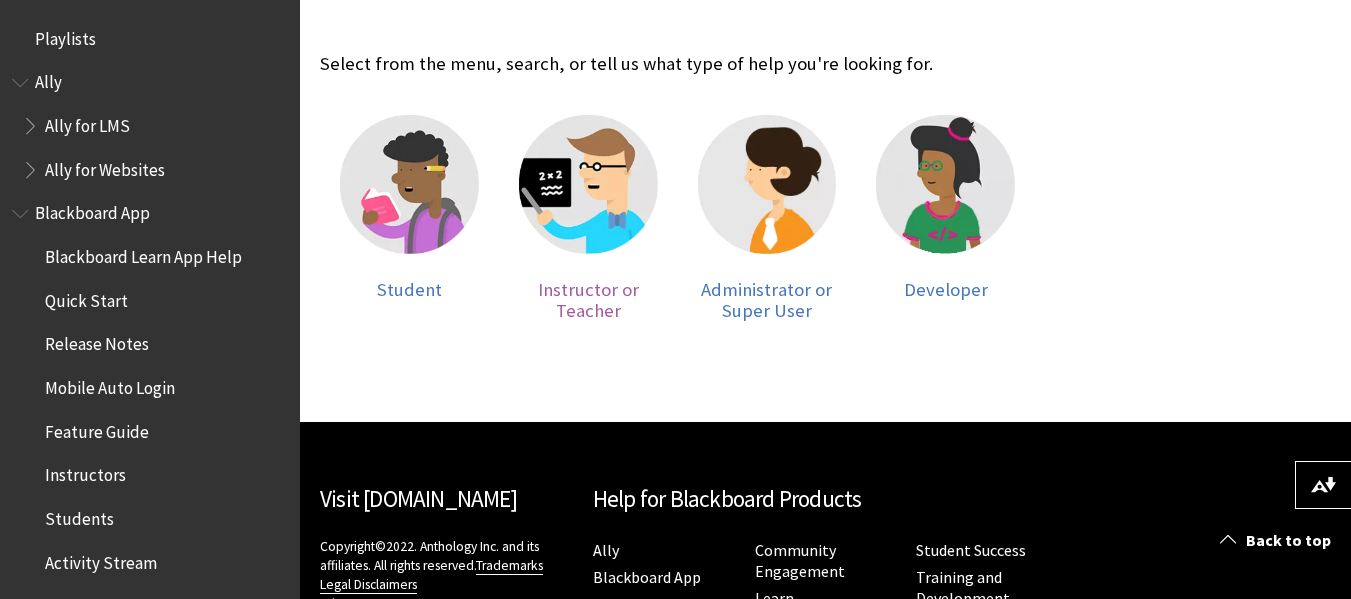 click on "Instructor or Teacher" at bounding box center [588, 300] 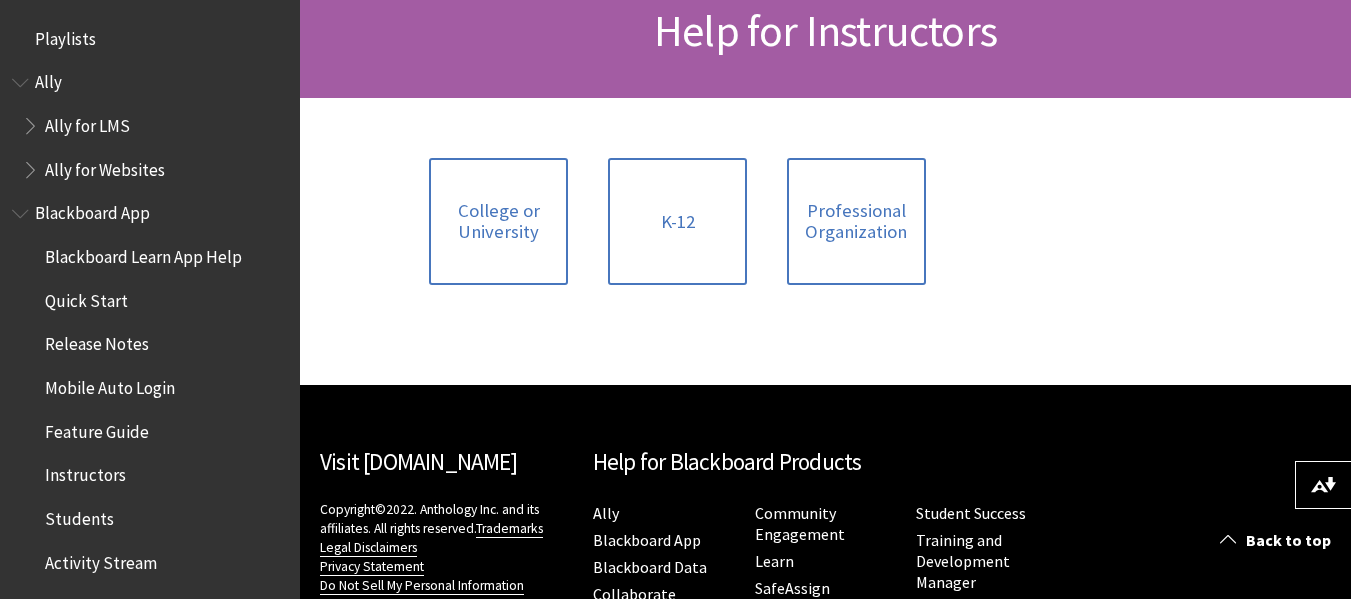 scroll, scrollTop: 321, scrollLeft: 0, axis: vertical 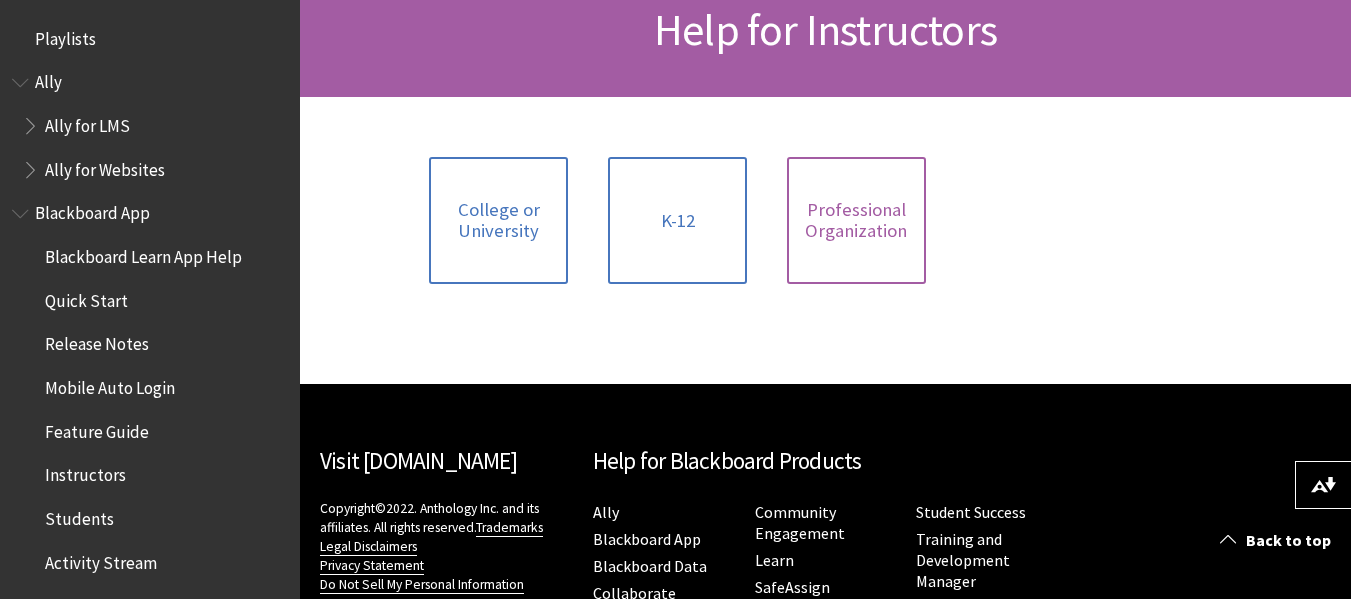 click on "Professional Organization" at bounding box center [856, 220] 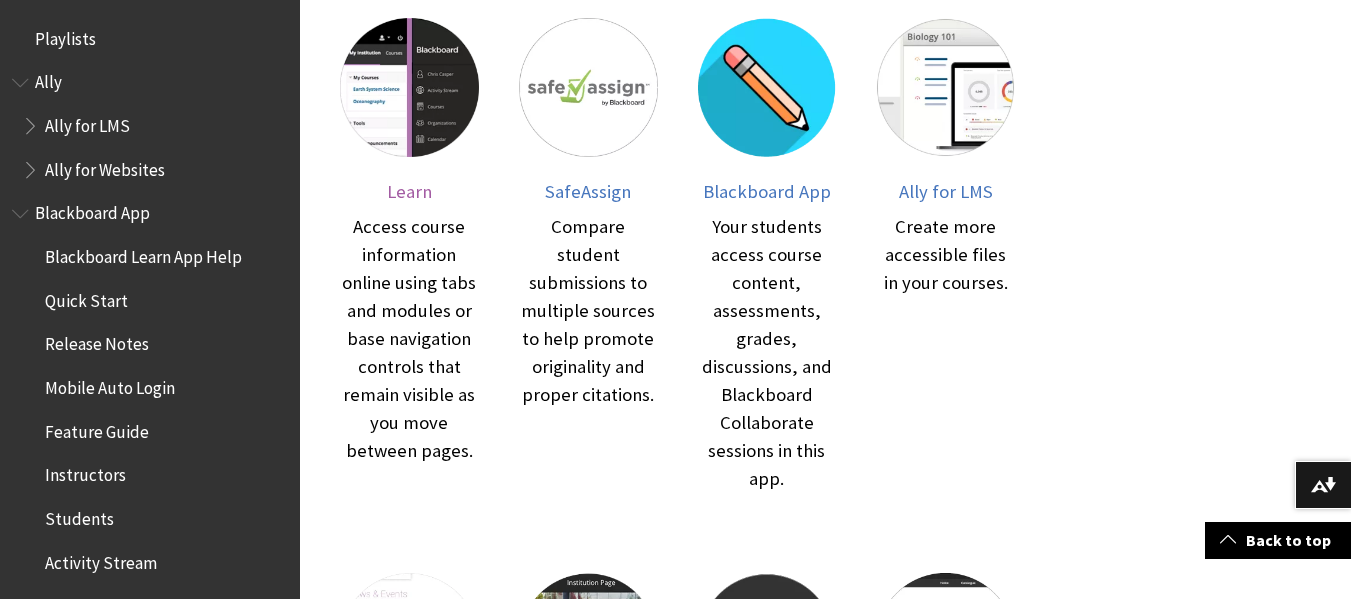 scroll, scrollTop: 461, scrollLeft: 0, axis: vertical 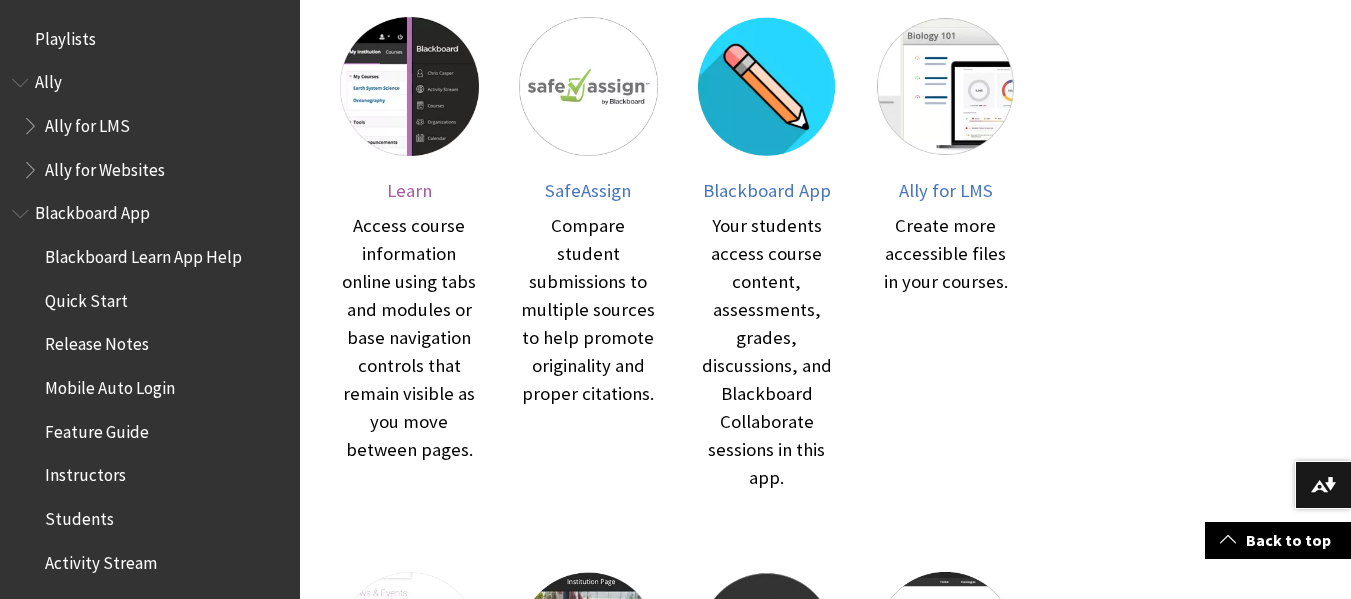 click on "Learn" at bounding box center [409, 190] 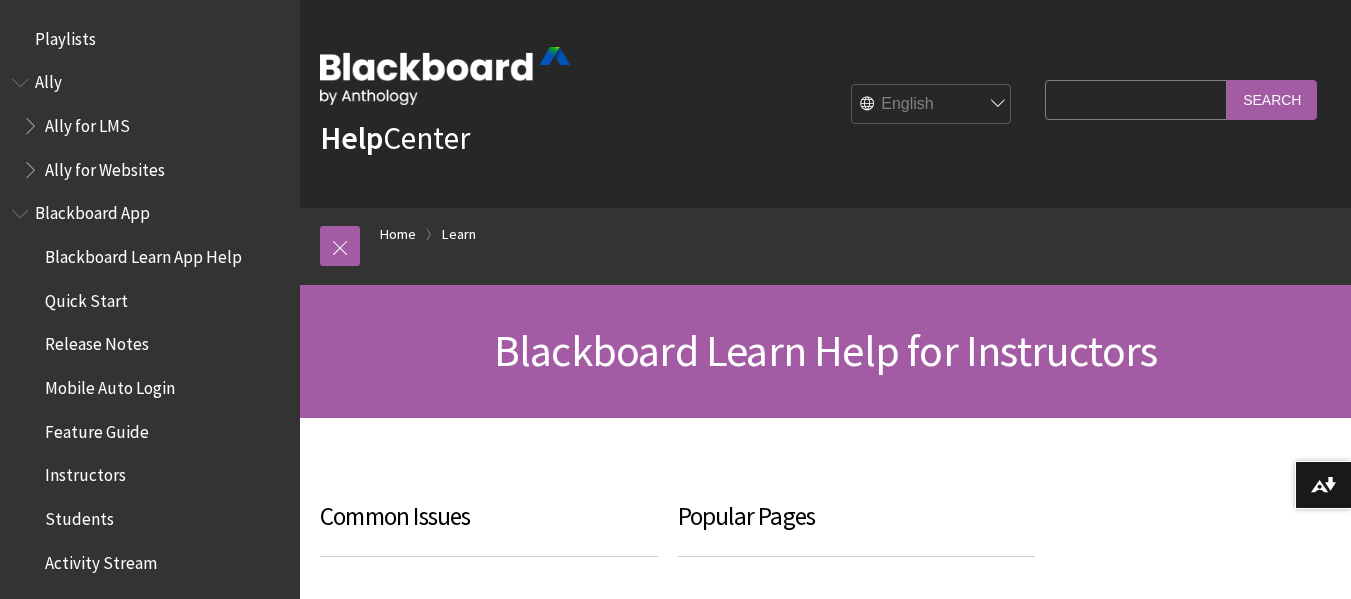 scroll, scrollTop: 321, scrollLeft: 0, axis: vertical 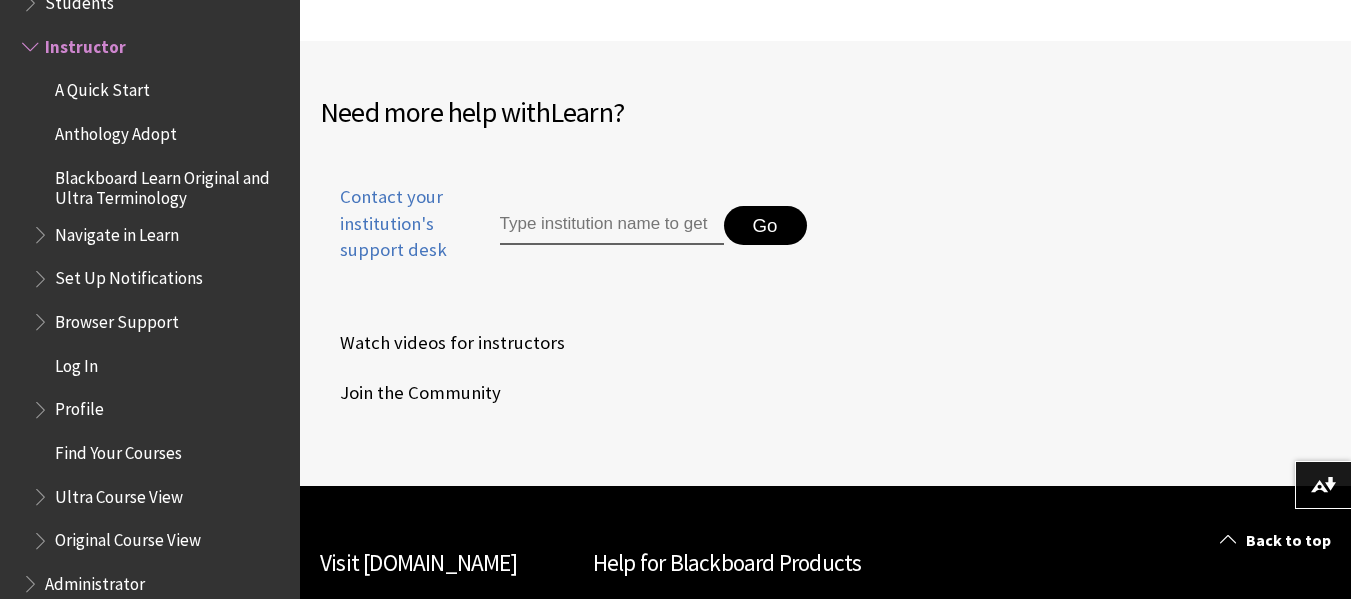 click at bounding box center [612, 226] 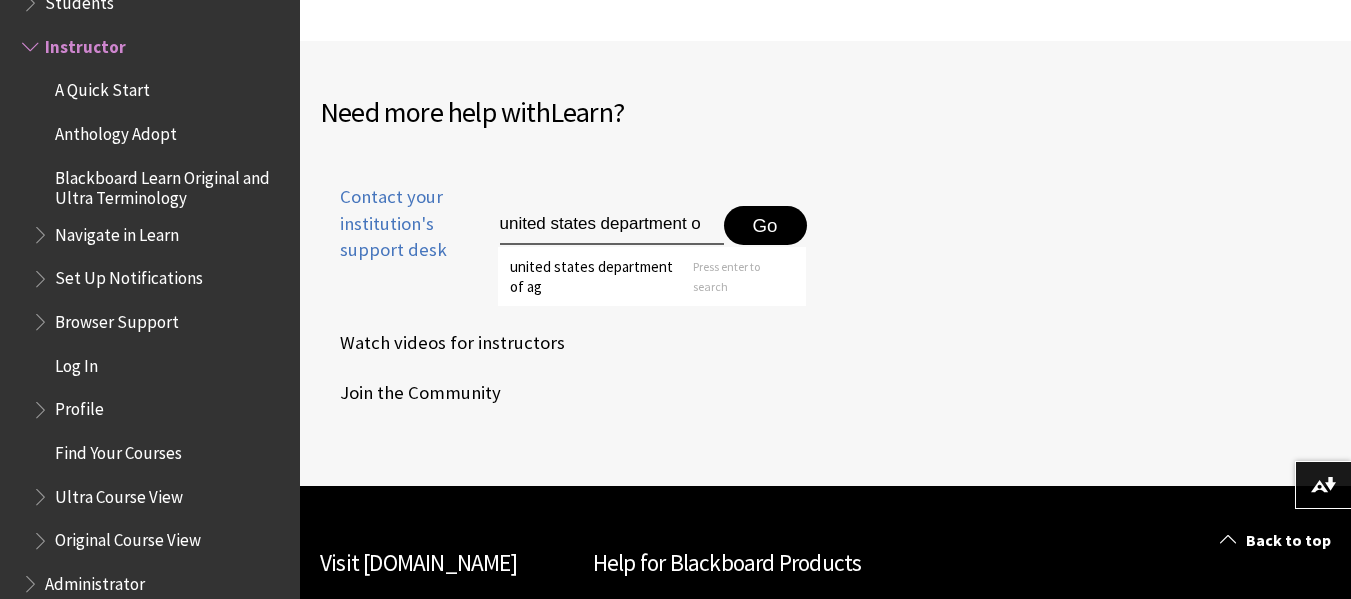 scroll, scrollTop: 0, scrollLeft: 0, axis: both 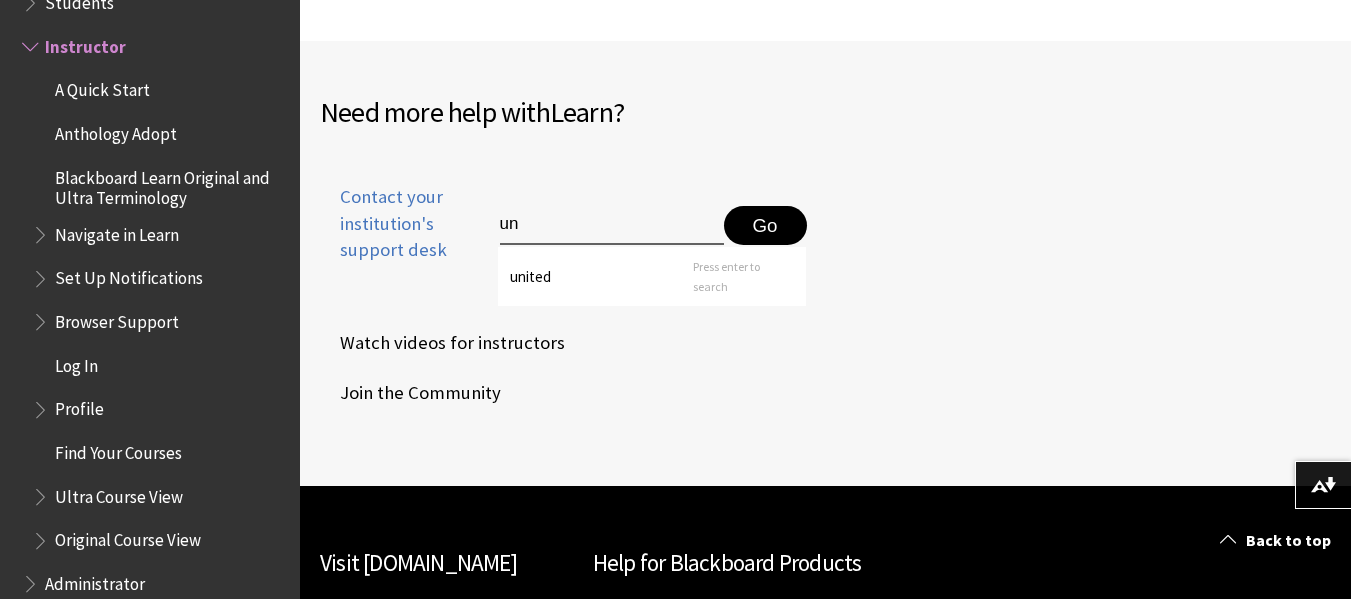 type on "u" 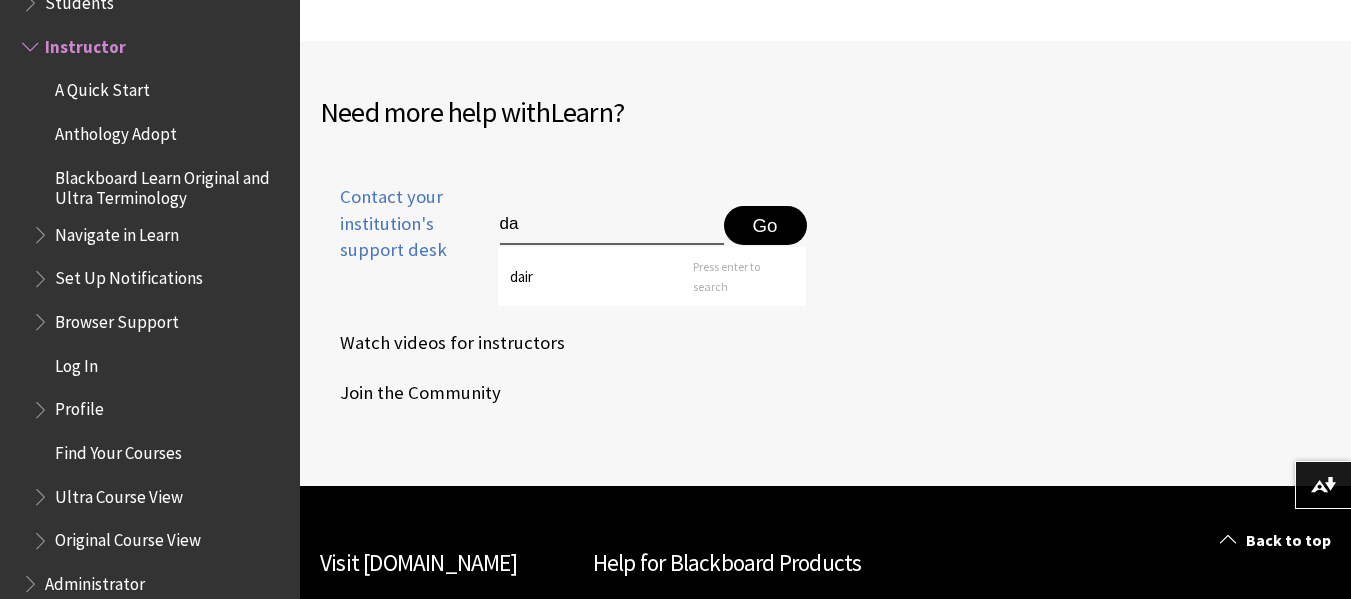type on "d" 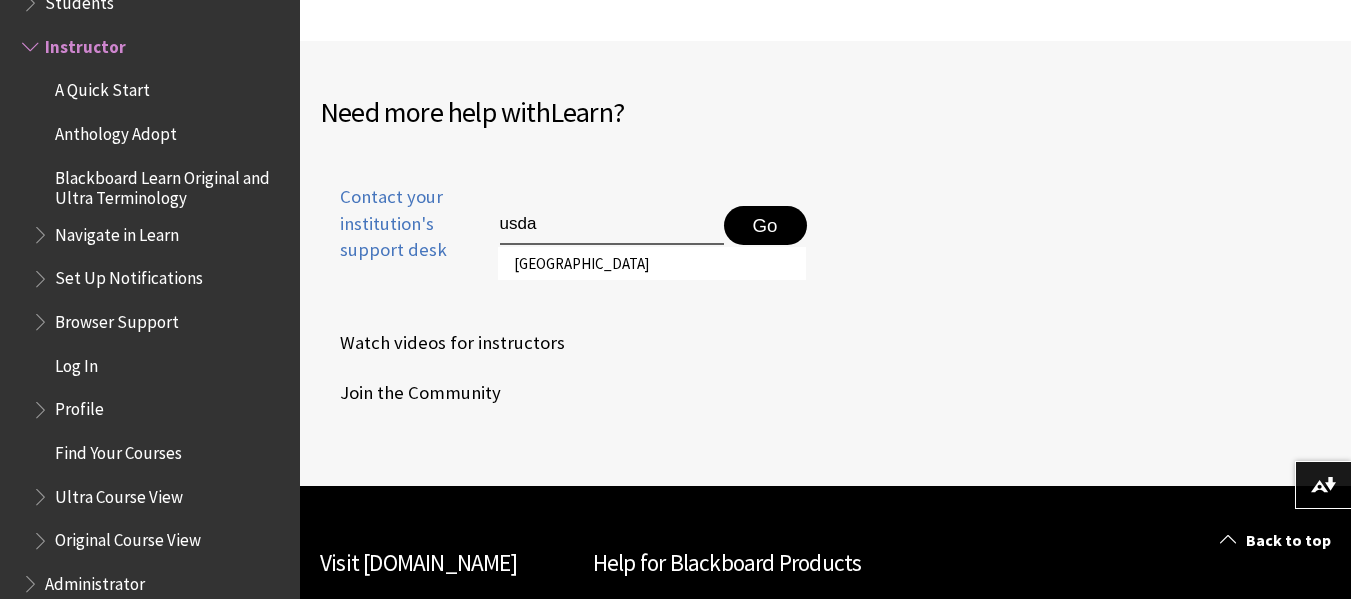 type on "usda" 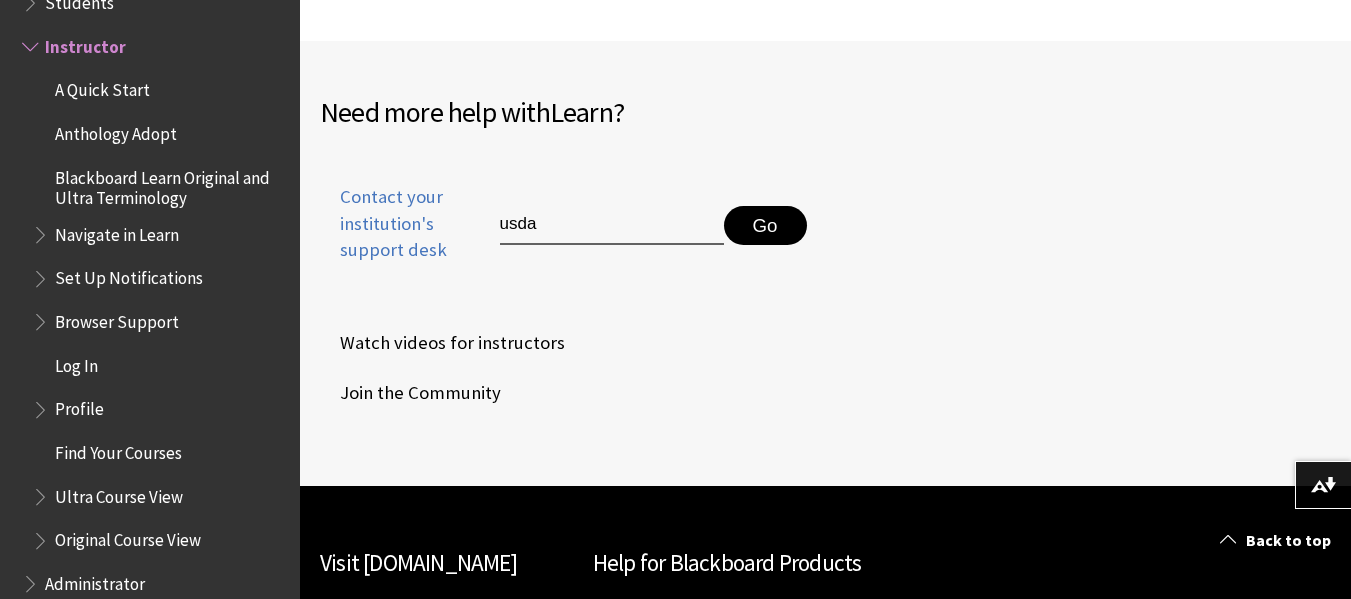 click on "Go" at bounding box center [765, 226] 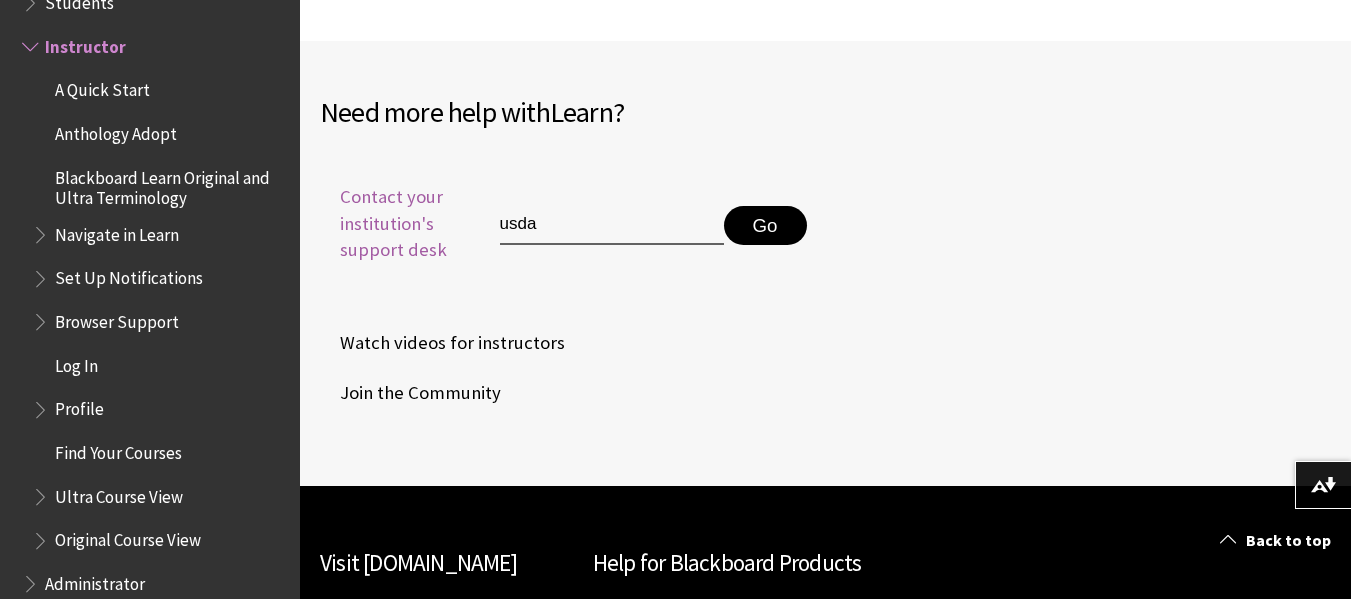 click on "Contact your institution's support desk" at bounding box center [387, 223] 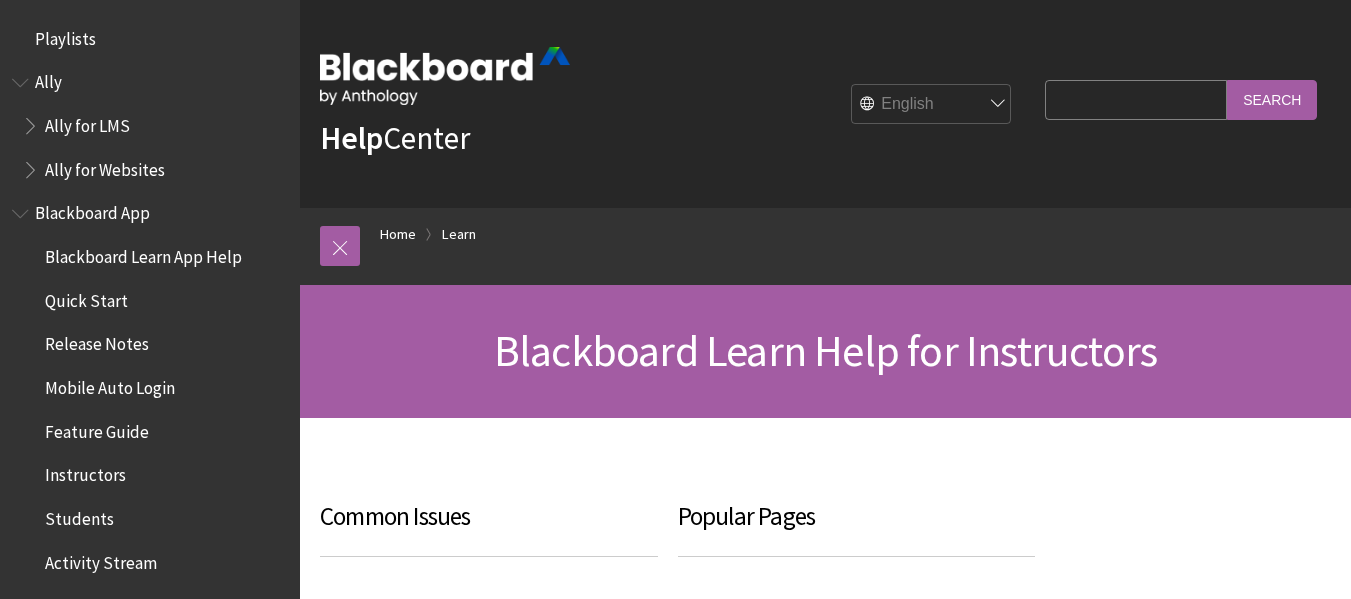 scroll, scrollTop: 2601, scrollLeft: 0, axis: vertical 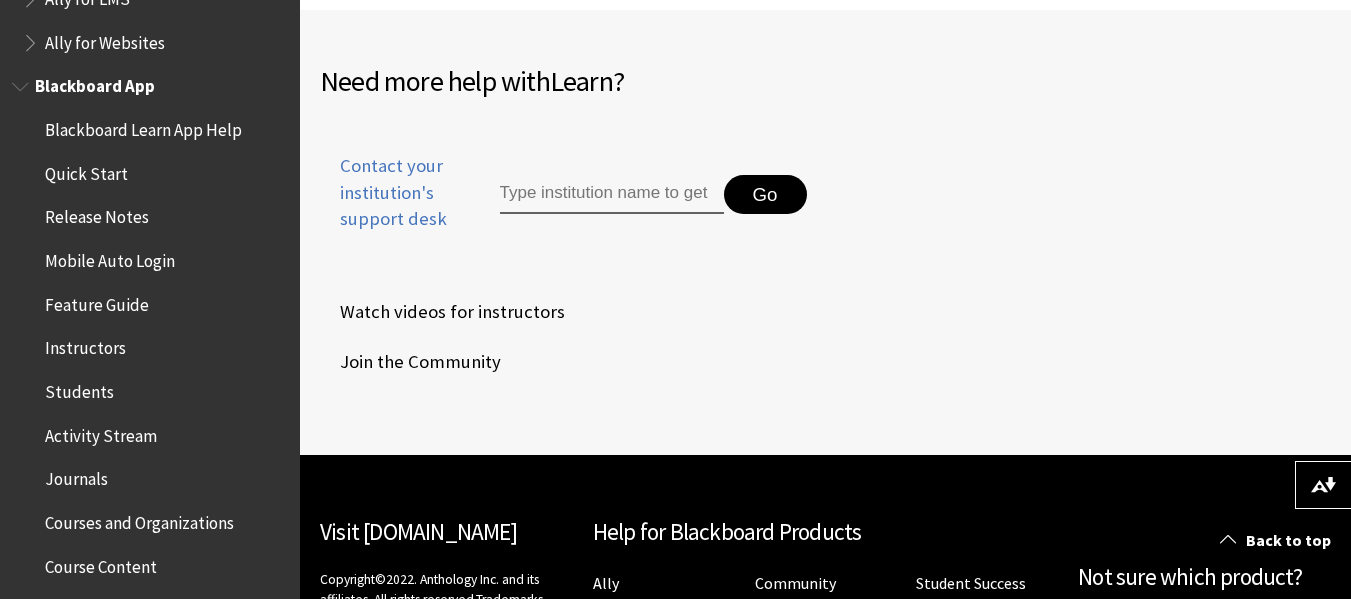 click on "Instructors" at bounding box center [85, 345] 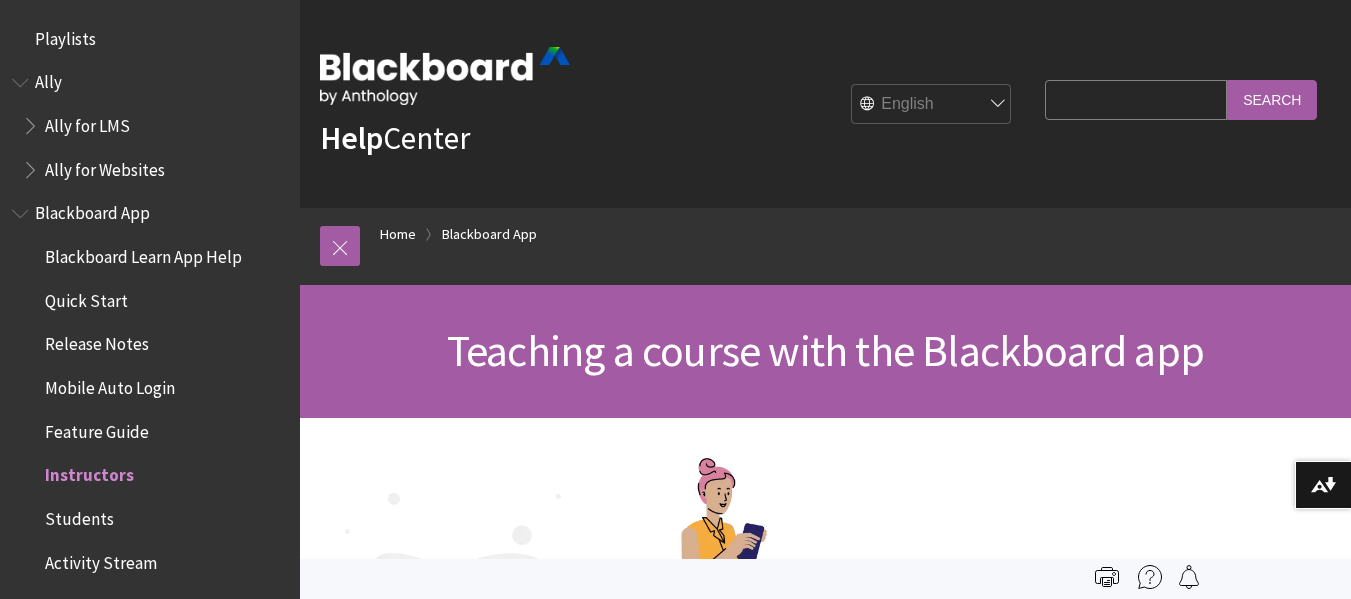 scroll, scrollTop: 0, scrollLeft: 0, axis: both 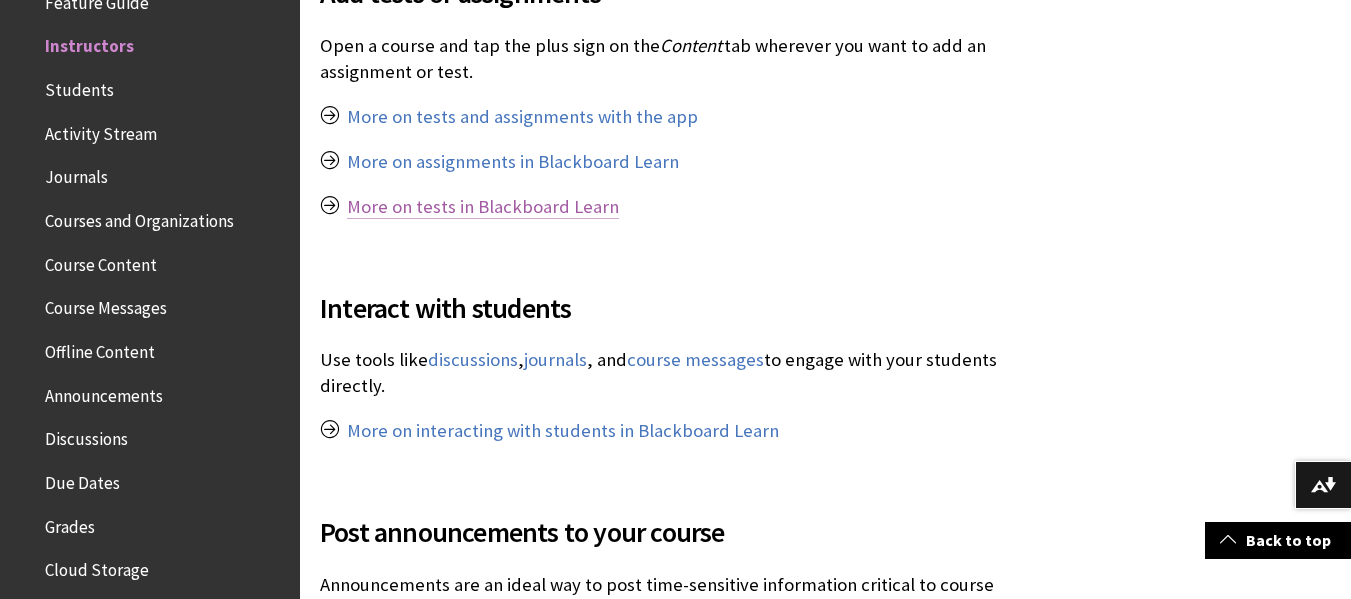 click on "More on tests in Blackboard Learn" at bounding box center [483, 207] 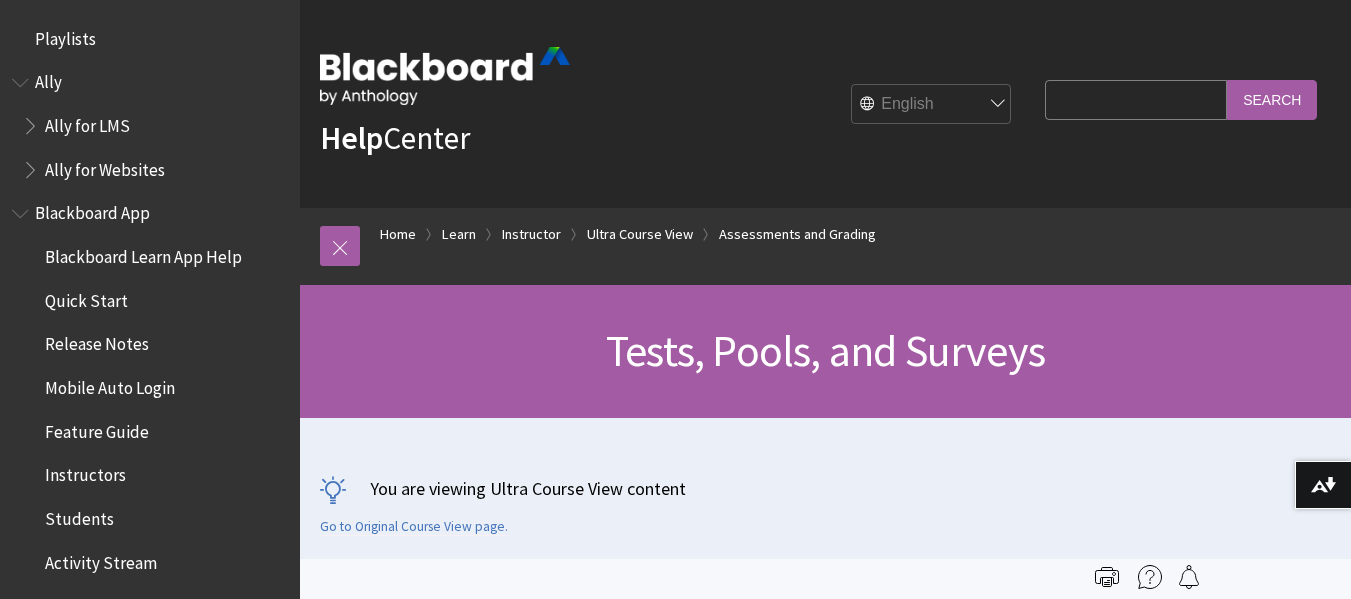 scroll, scrollTop: 0, scrollLeft: 0, axis: both 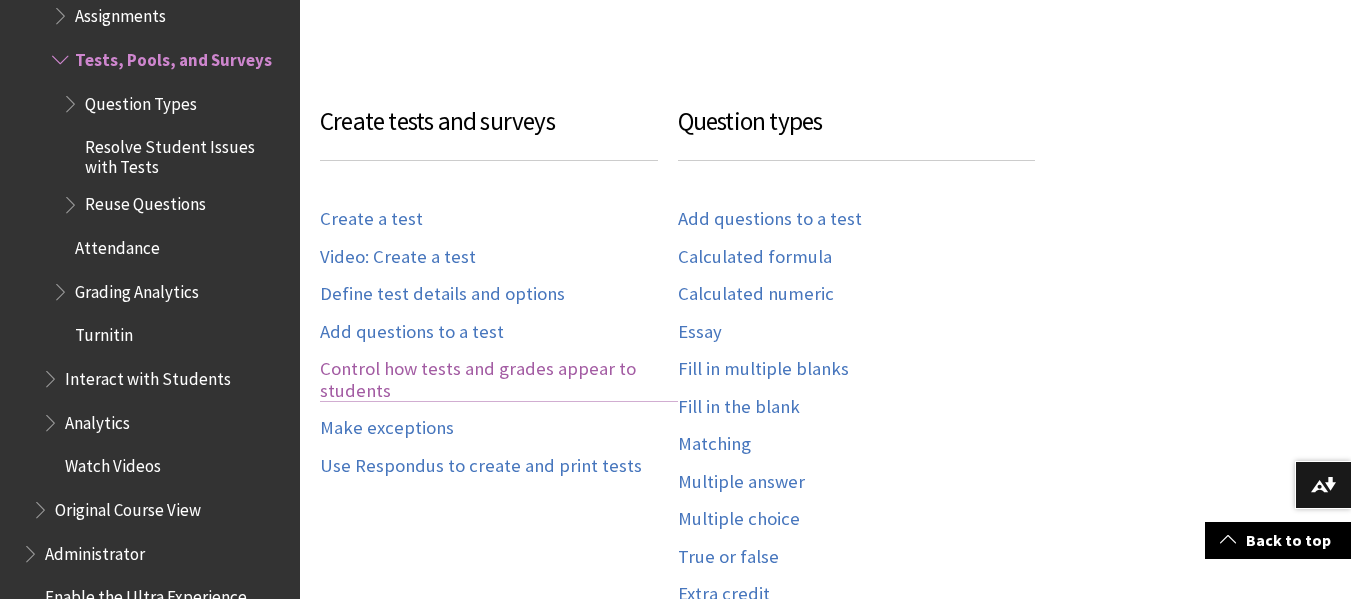 click on "Control how tests and grades appear to students" at bounding box center (499, 380) 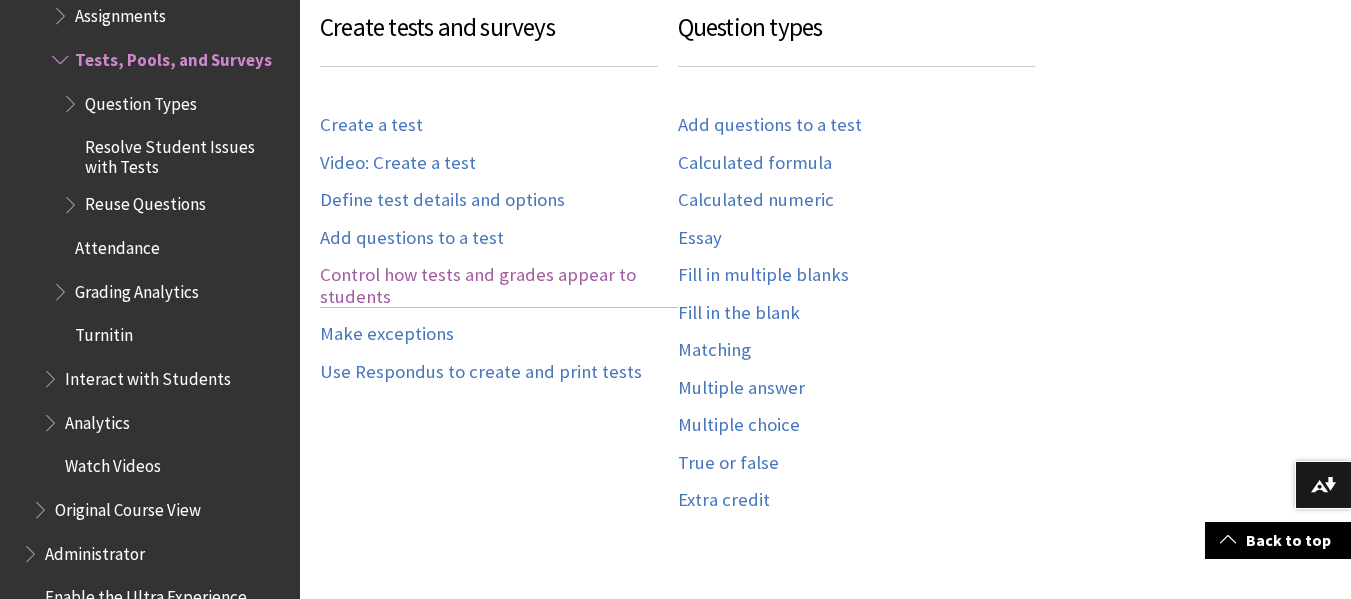 scroll, scrollTop: 1138, scrollLeft: 0, axis: vertical 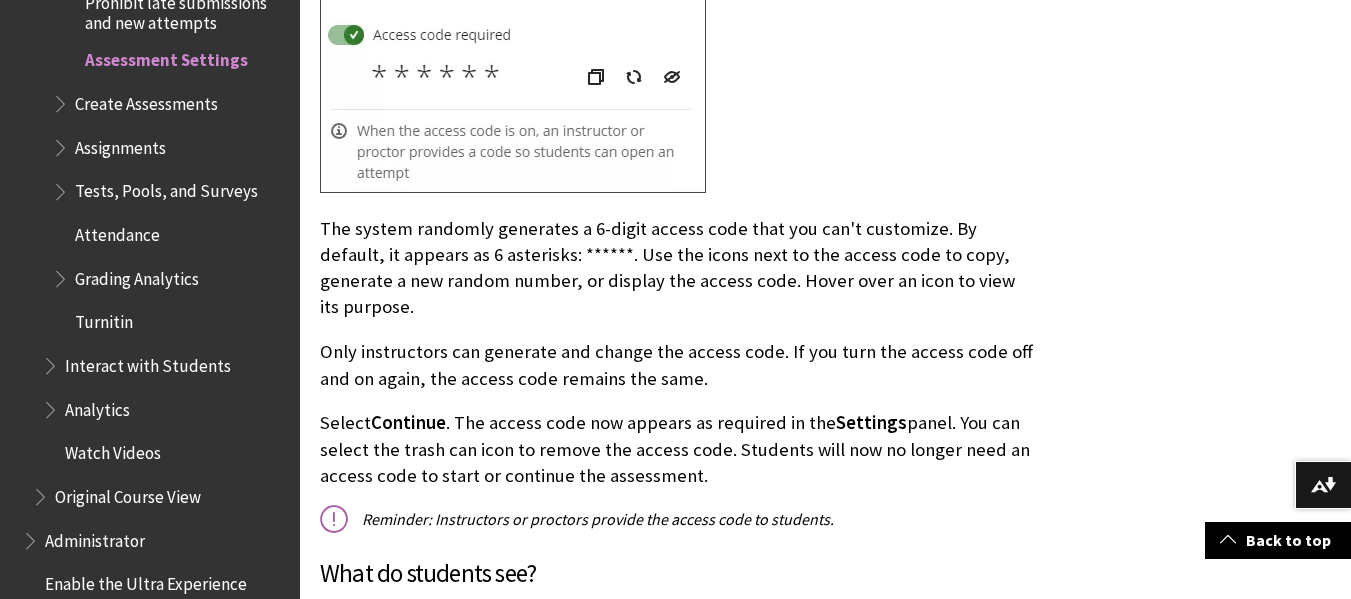 click on "Select  Continue . The access code now appears as required in the  Settings  panel. You can select the trash can icon to remove the access code. Students will now no longer need an access code to start or continue the assessment." at bounding box center [677, 449] 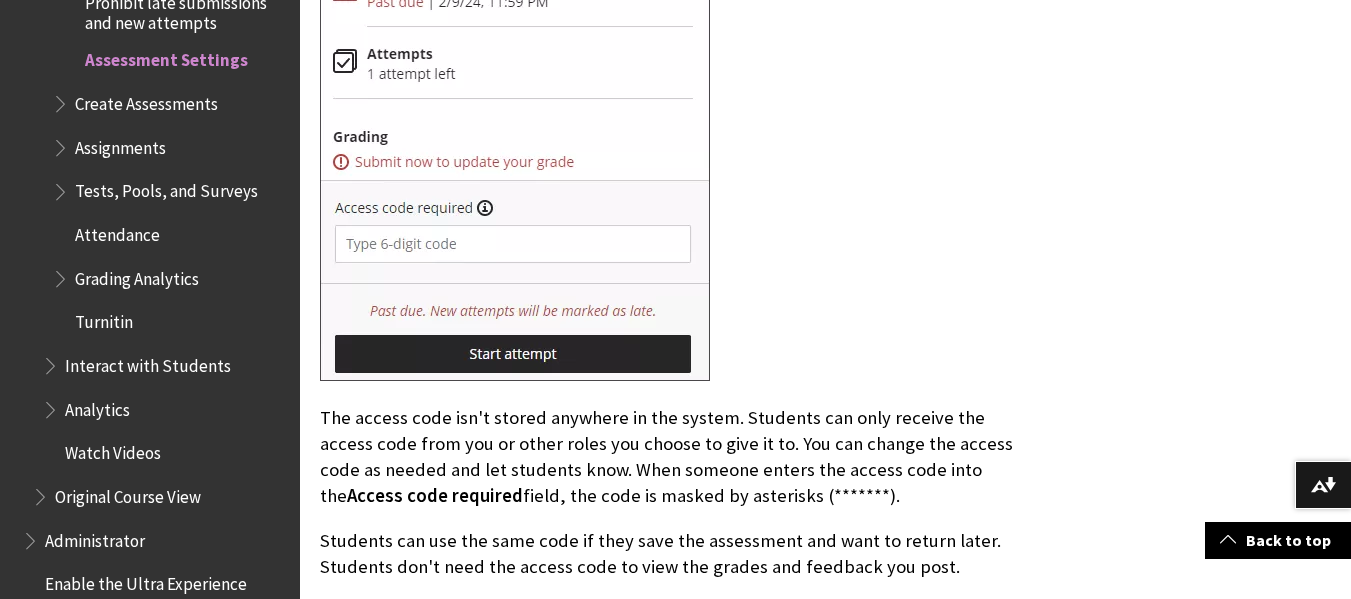 scroll, scrollTop: 17028, scrollLeft: 0, axis: vertical 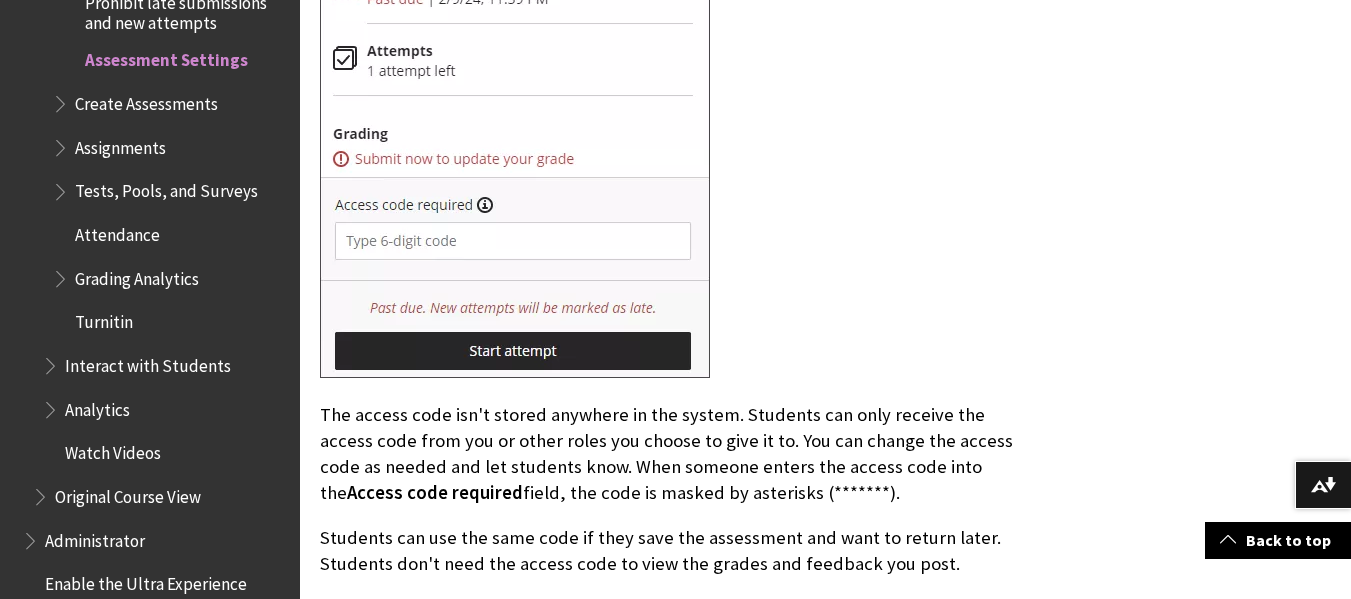 click on "The access code isn't stored anywhere in the system. Students can only receive the access code from you or other roles you choose to give it to. You can change the access code as needed and let students know. When someone enters the access code into the  Access code required  field, the code is masked by asterisks (*******)." at bounding box center [677, 454] 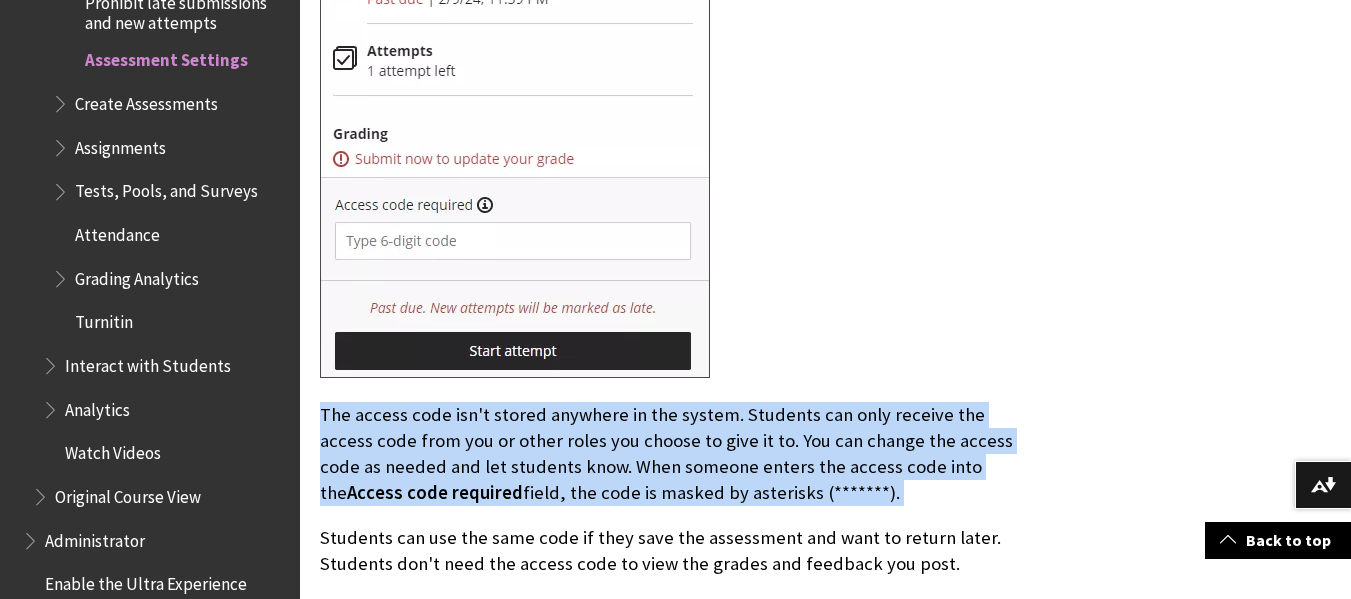 click on "The access code isn't stored anywhere in the system. Students can only receive the access code from you or other roles you choose to give it to. You can change the access code as needed and let students know. When someone enters the access code into the  Access code required  field, the code is masked by asterisks (*******)." at bounding box center [677, 454] 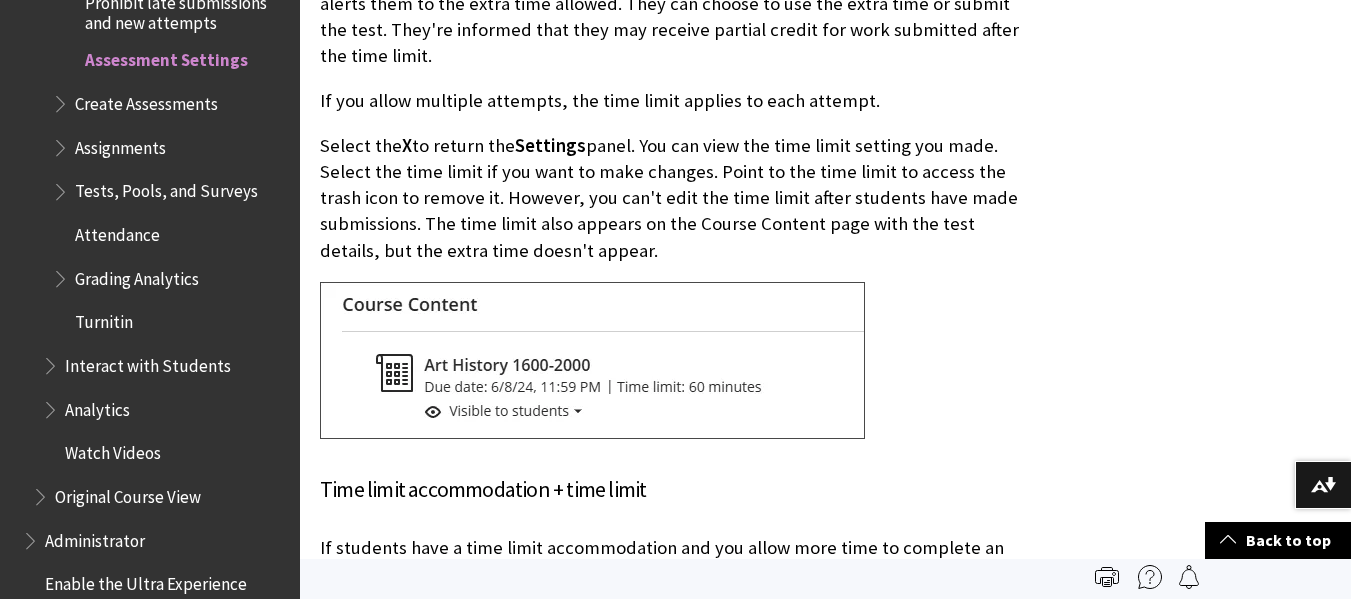 scroll, scrollTop: 20161, scrollLeft: 0, axis: vertical 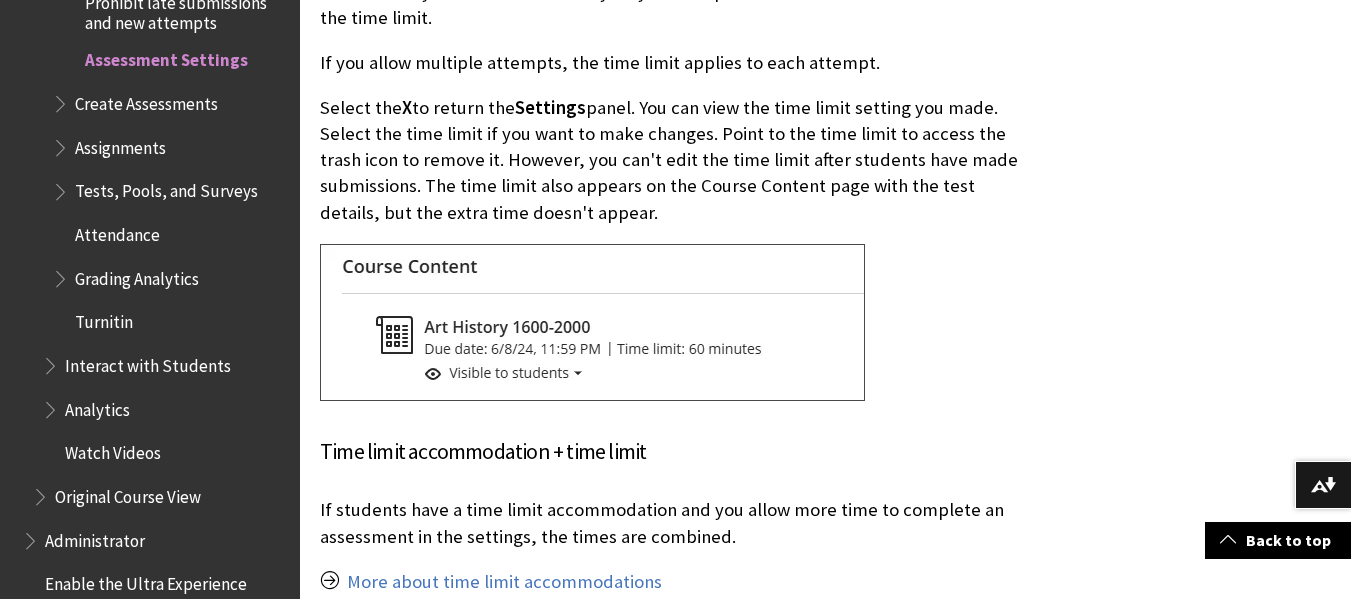 click on "Time limit accommodation + time limit" at bounding box center [677, 451] 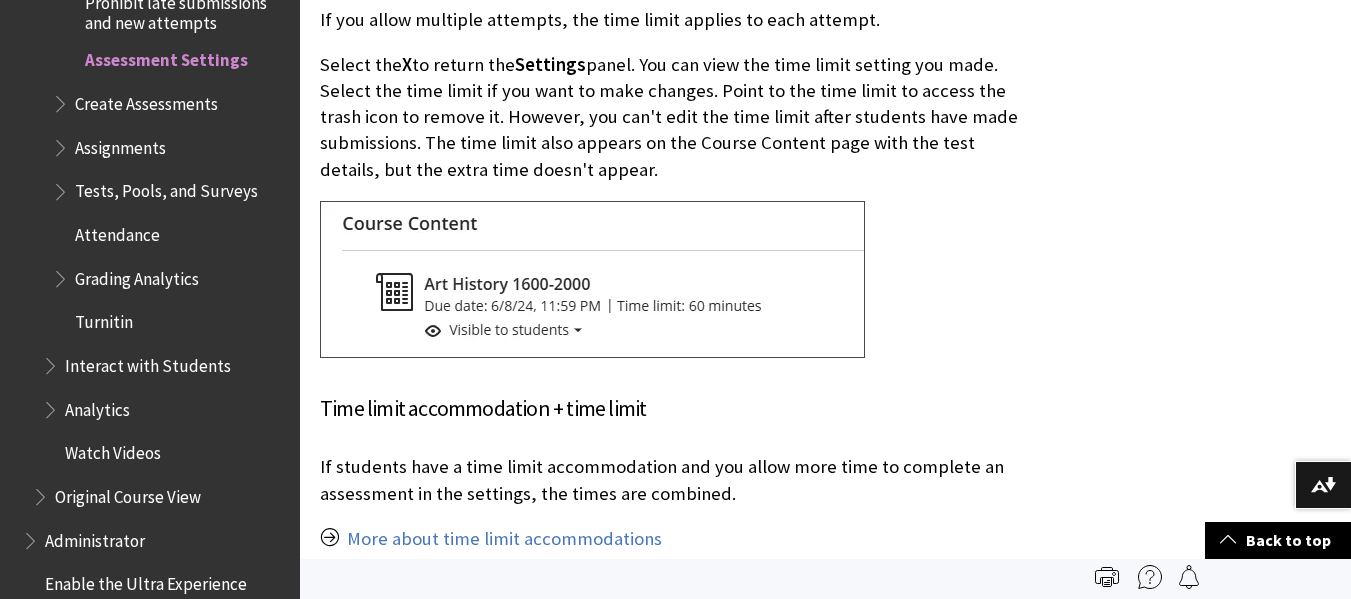 scroll, scrollTop: 20203, scrollLeft: 0, axis: vertical 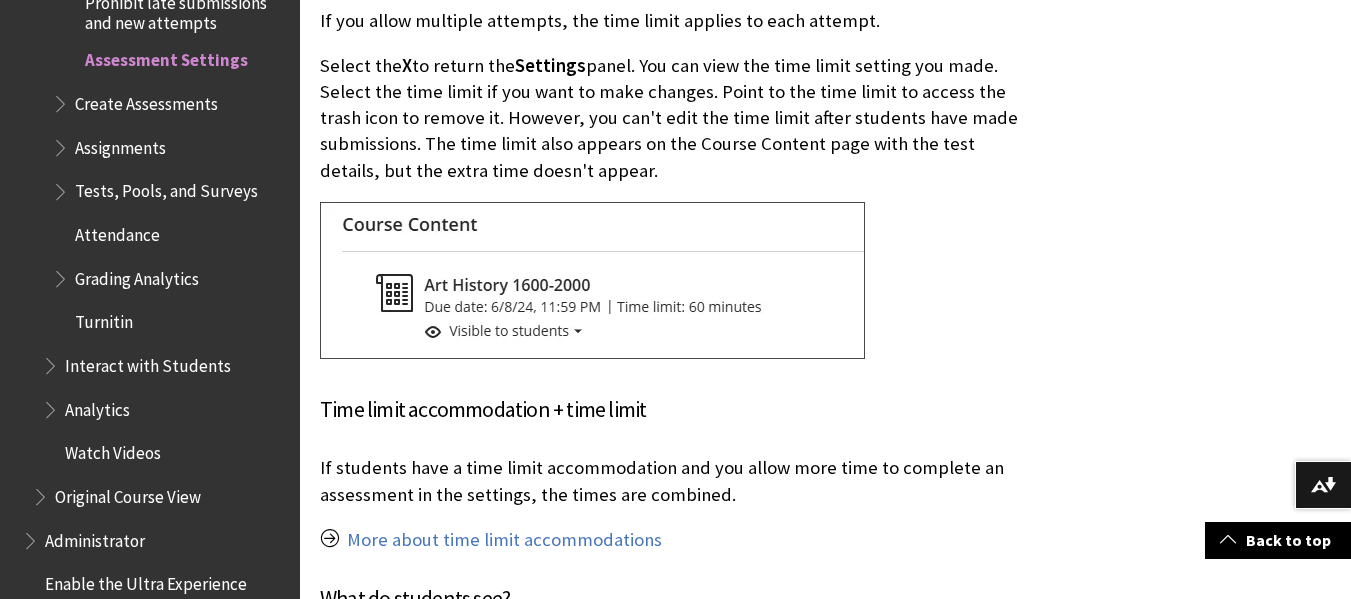 click on "Add a timer to your test A time limit can keep students on track and focused on the test because they have a limited amount of time to submit. The test attempts are saved and submitted automatically when time is up.  You can't add a time limit to group tests.  You can also allow students to work past the time limit. Additional time allows students to reconnect if they lose connectivity during their attempts. You can allow extra time to see if the original time you set is enough for students to read and answer all the questions. When you grade tests, you can see how much extra time each student used to complete the test. You can also see which questions were answered after the initial time limit. Students also see this same information when they access their graded tests. In the  Settings  panel, select  Add time limit  in the  Additional Tools  section.
50%" at bounding box center [677, -115] 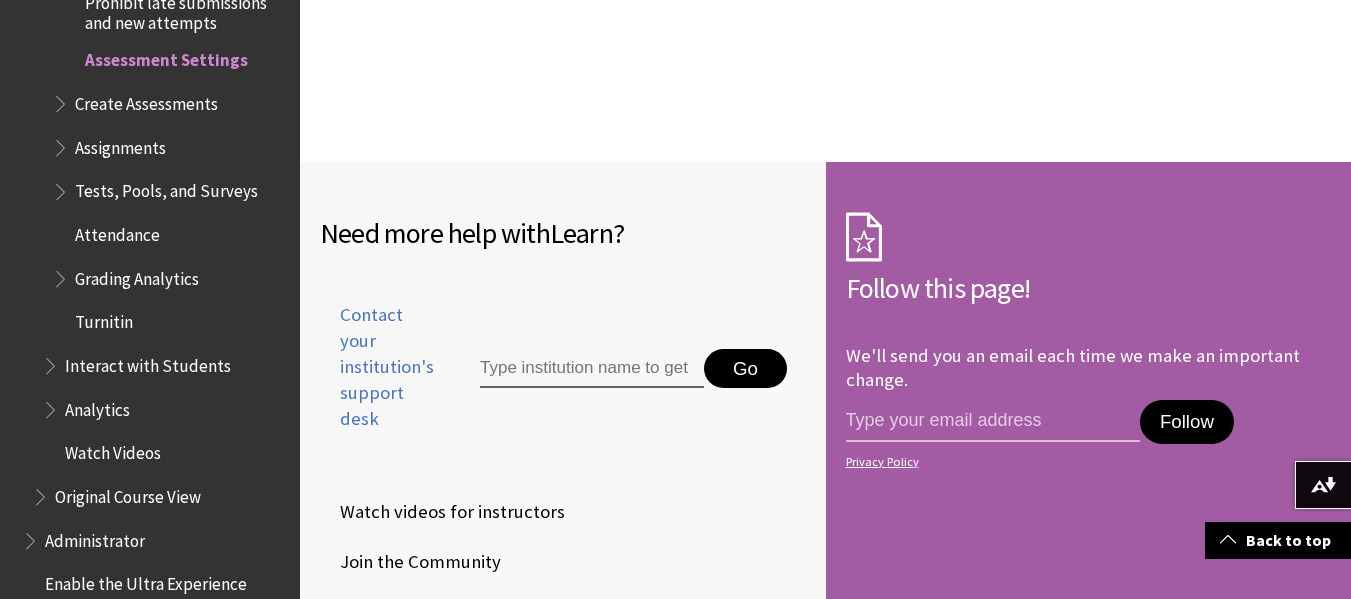 scroll, scrollTop: 21686, scrollLeft: 0, axis: vertical 